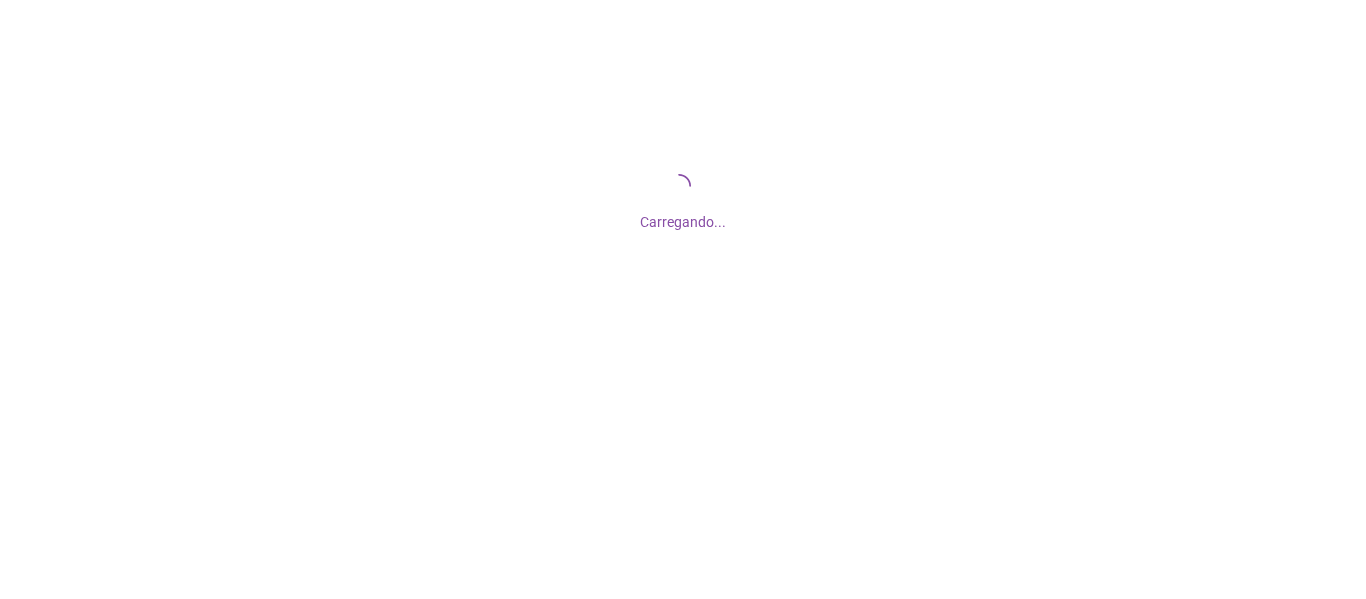 scroll, scrollTop: 0, scrollLeft: 0, axis: both 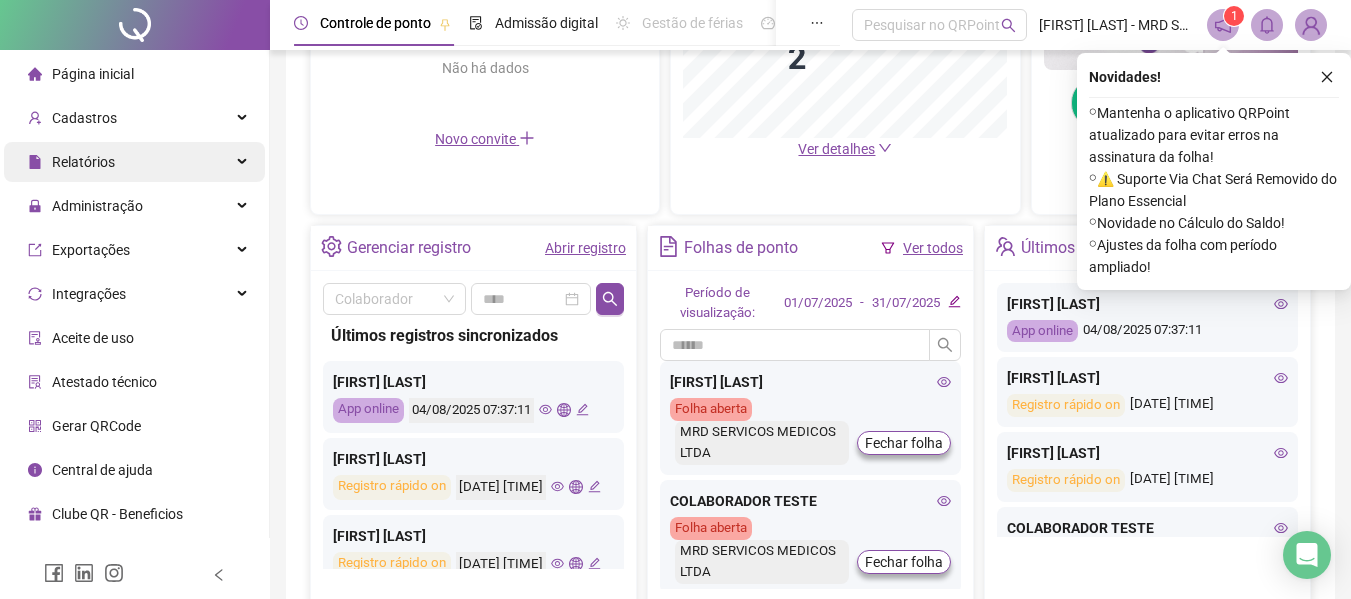 click on "Relatórios" at bounding box center (134, 162) 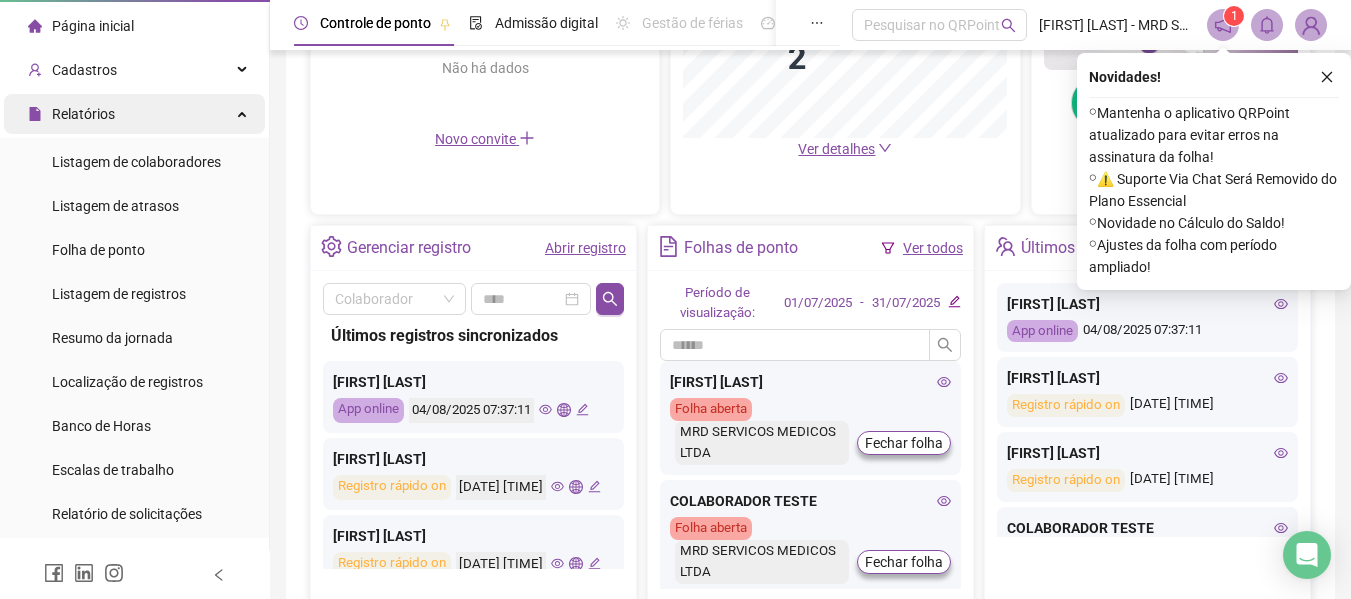 scroll, scrollTop: 43, scrollLeft: 0, axis: vertical 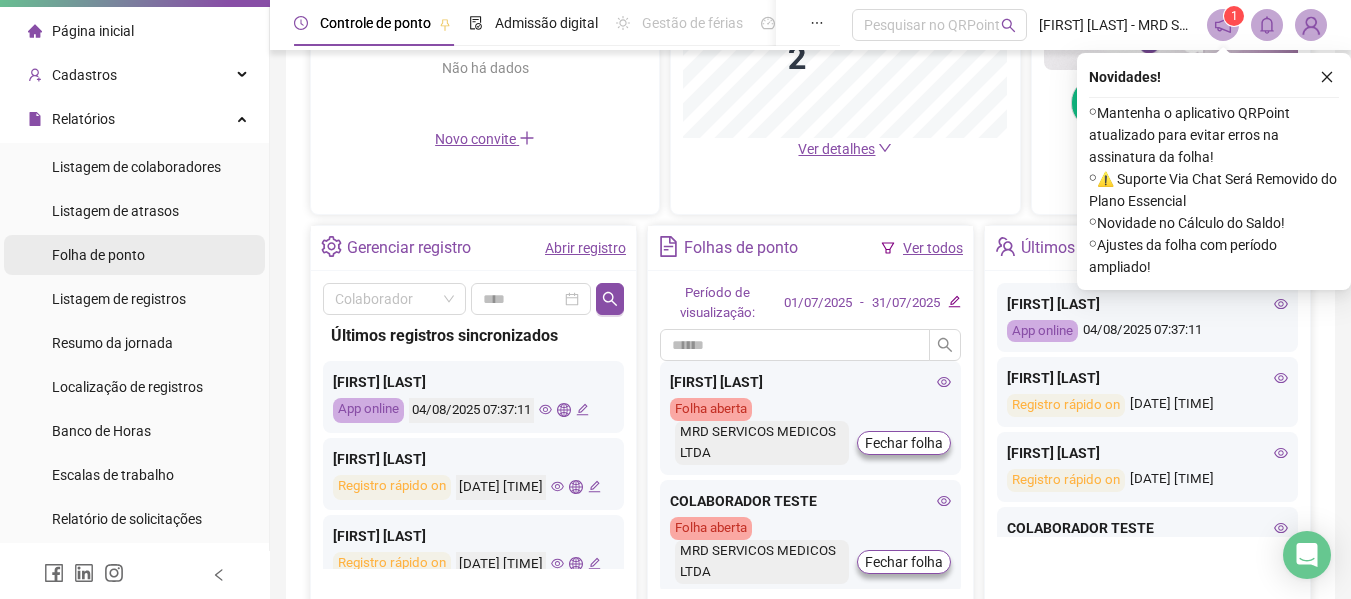 click on "Folha de ponto" at bounding box center [134, 255] 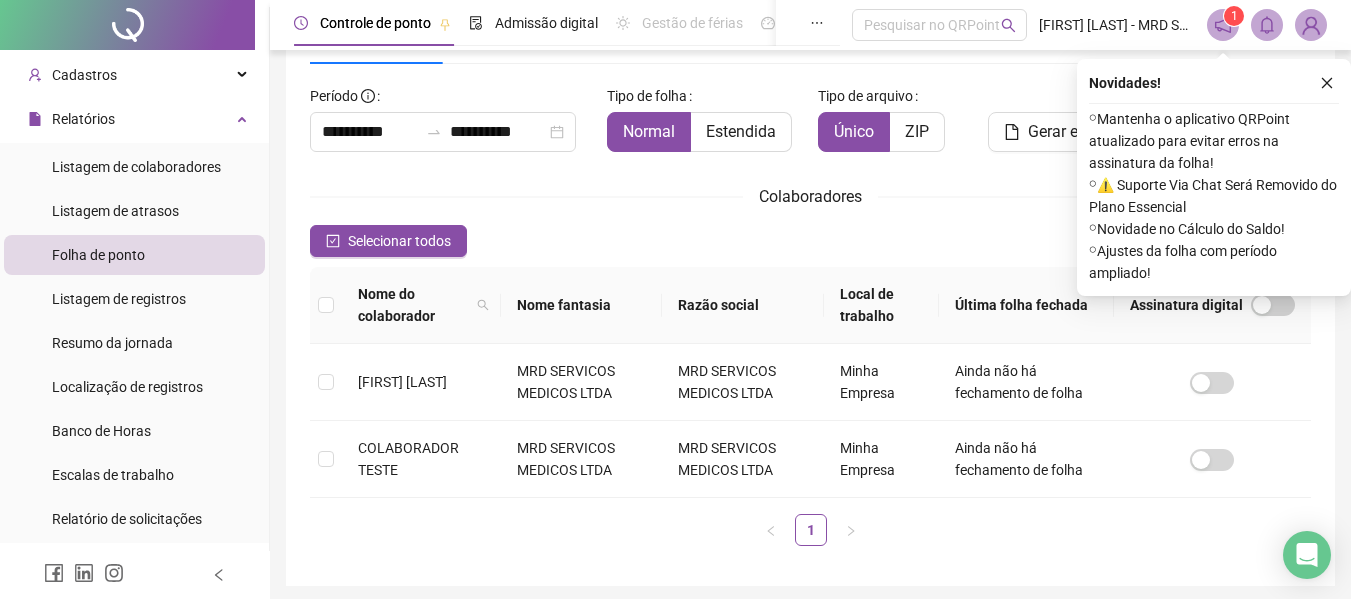 scroll, scrollTop: 110, scrollLeft: 0, axis: vertical 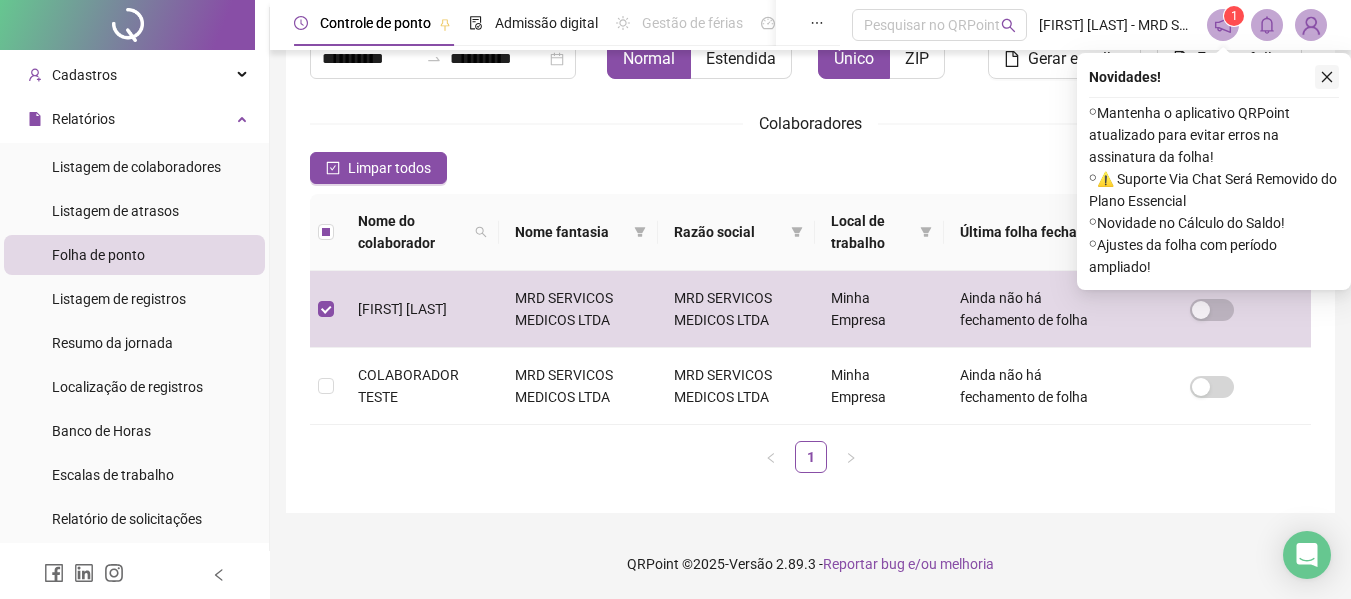 click 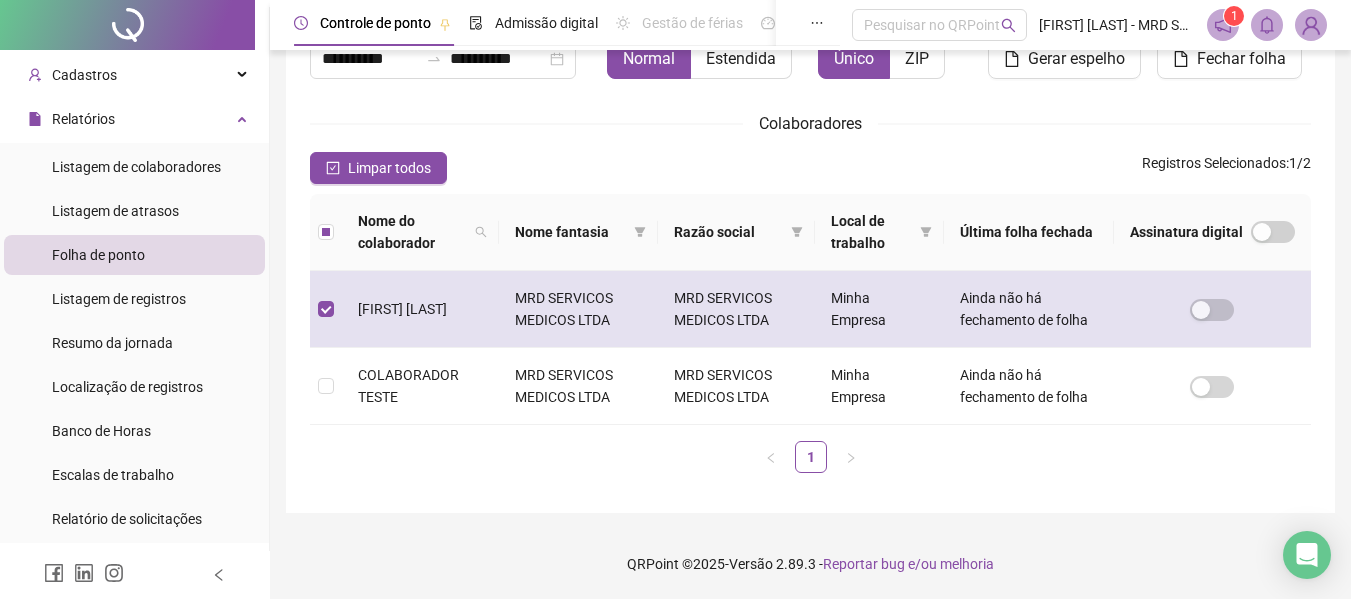 click on "MRD SERVICOS MEDICOS LTDA" at bounding box center [578, 309] 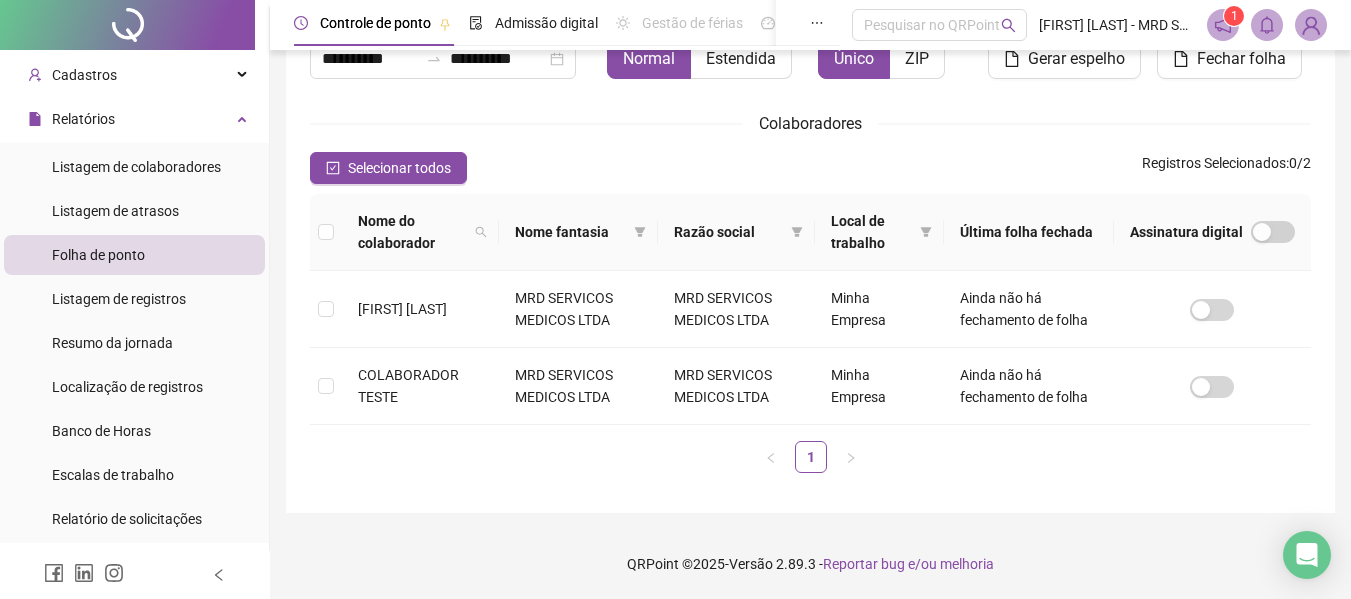 scroll, scrollTop: 110, scrollLeft: 0, axis: vertical 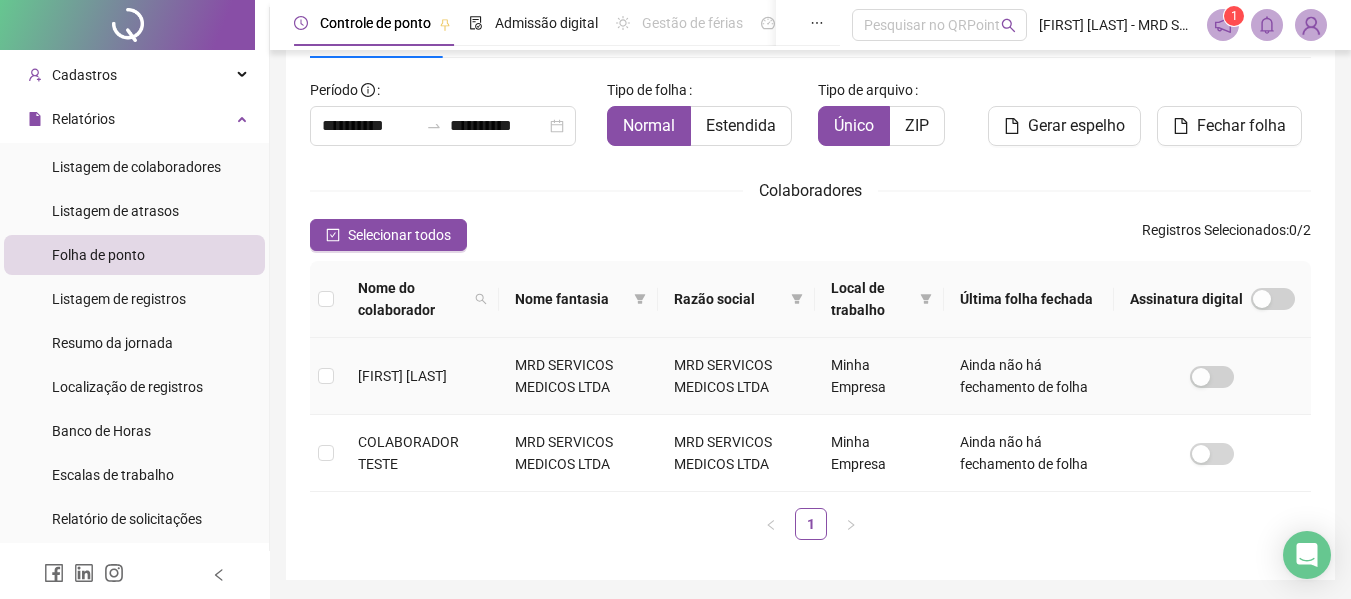 click on "MRD SERVICOS MEDICOS LTDA" at bounding box center (578, 376) 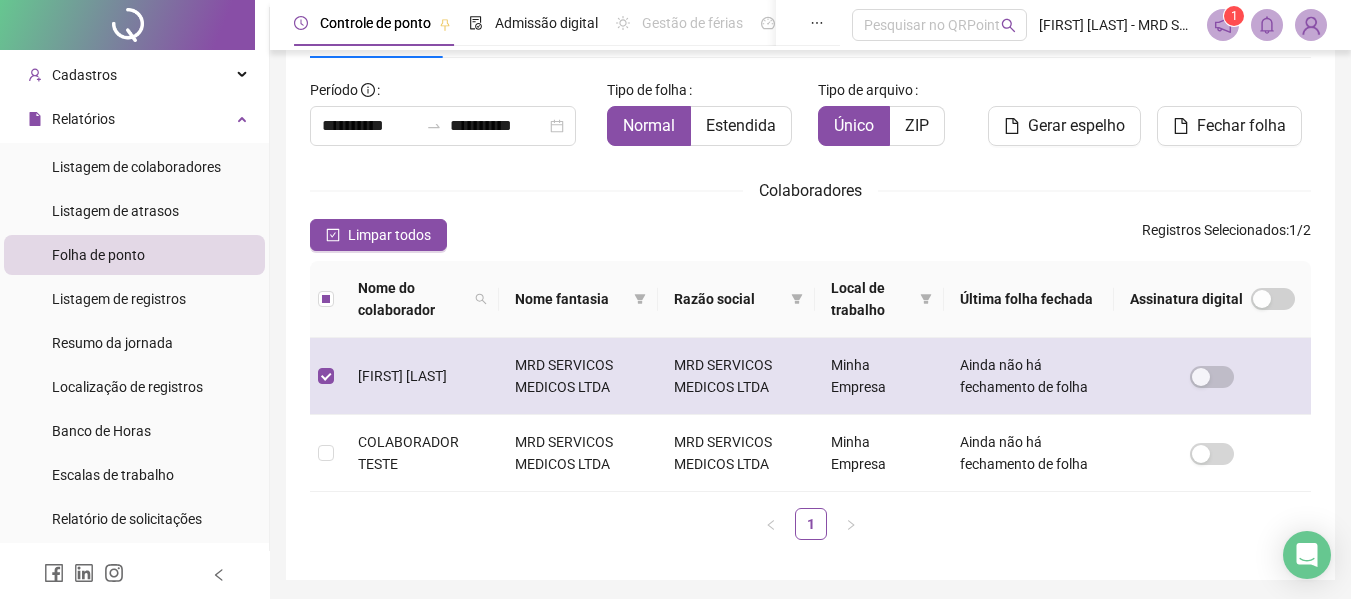 click on "MRD SERVICOS MEDICOS LTDA" at bounding box center (578, 376) 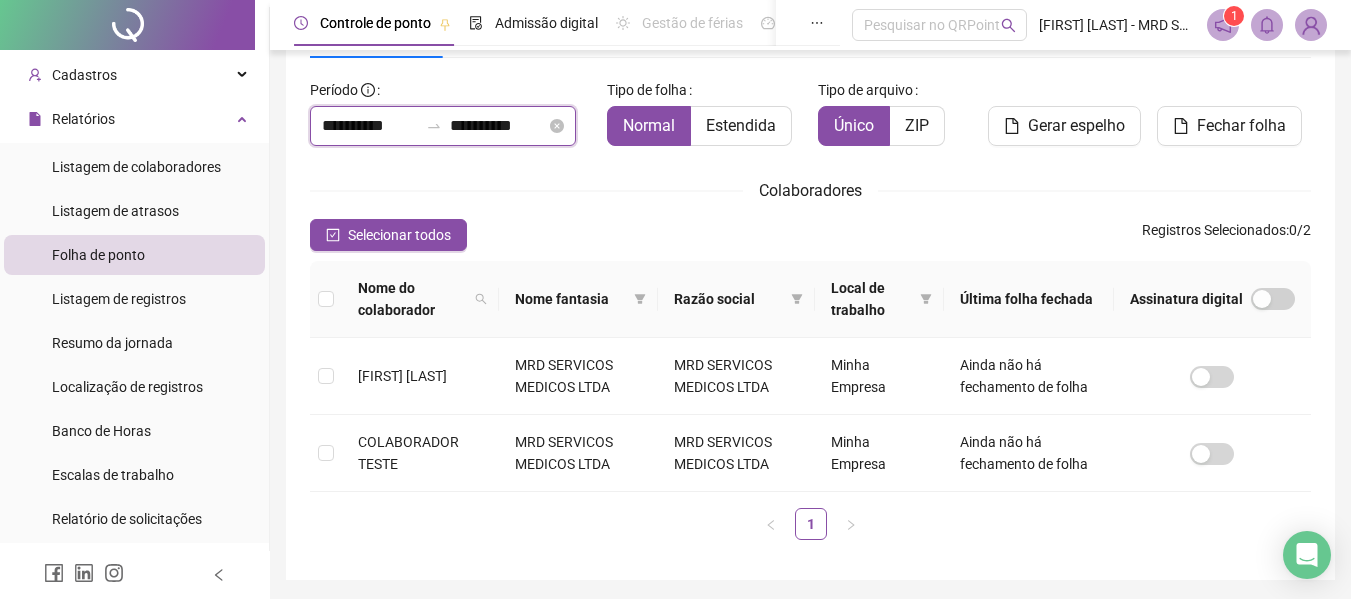 click on "**********" at bounding box center (370, 126) 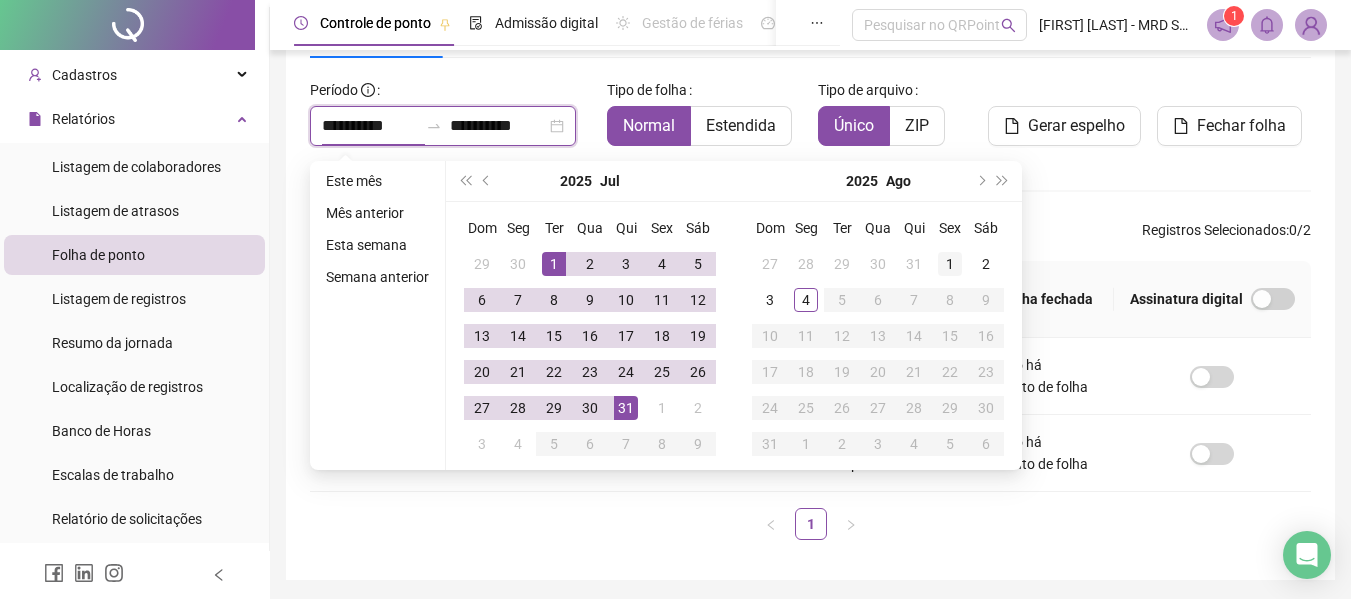 type on "**********" 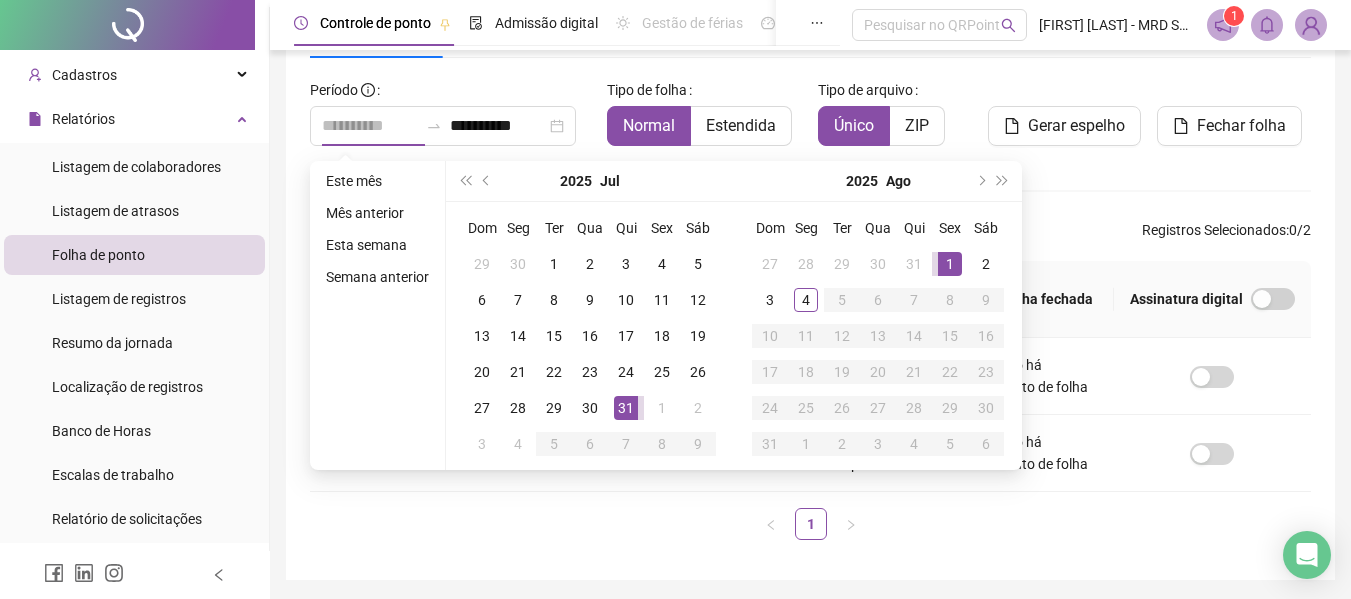 click on "1" at bounding box center (950, 264) 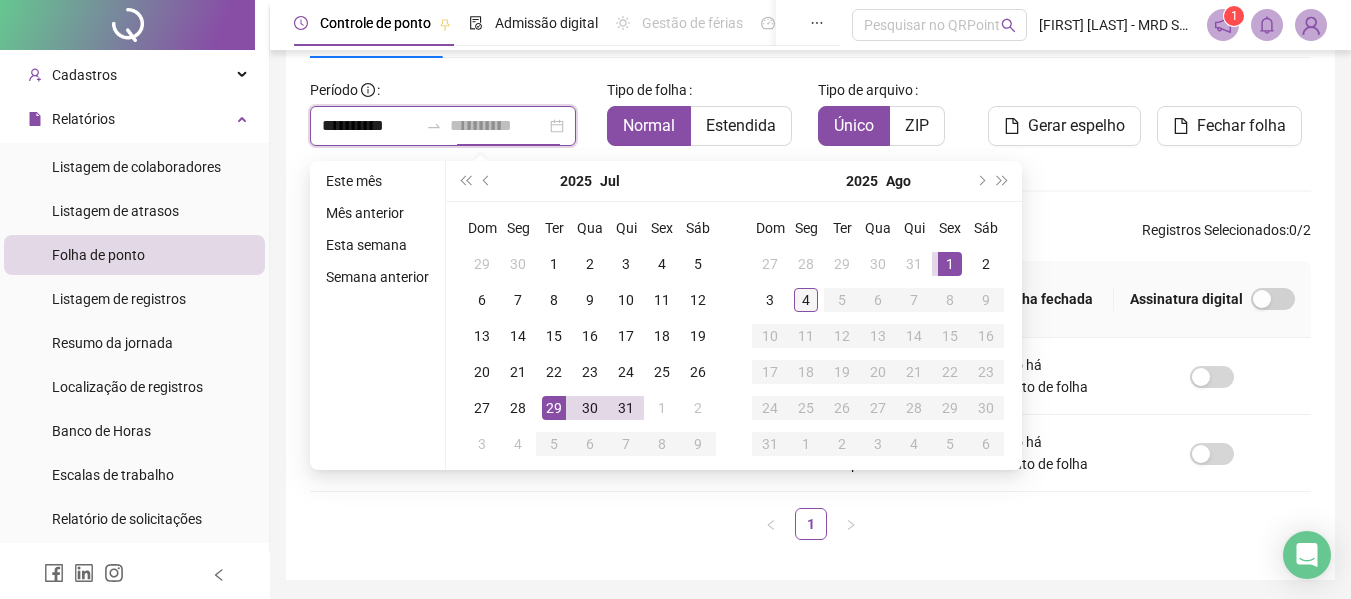 type on "**********" 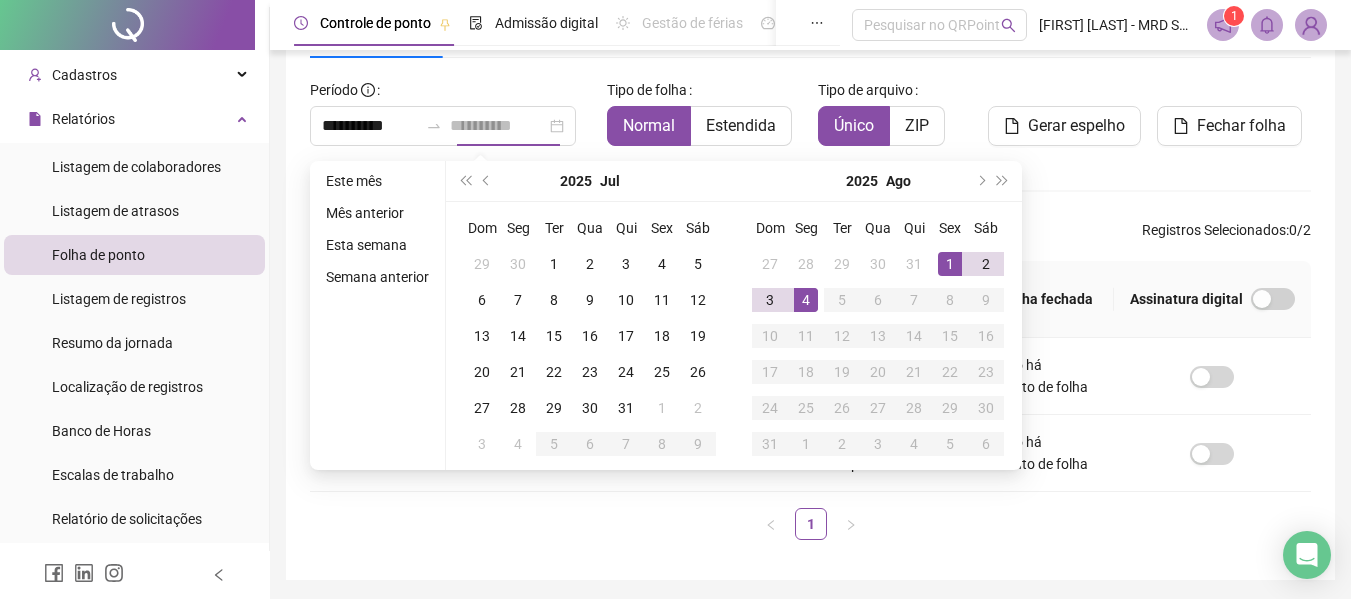 click on "4" at bounding box center (806, 300) 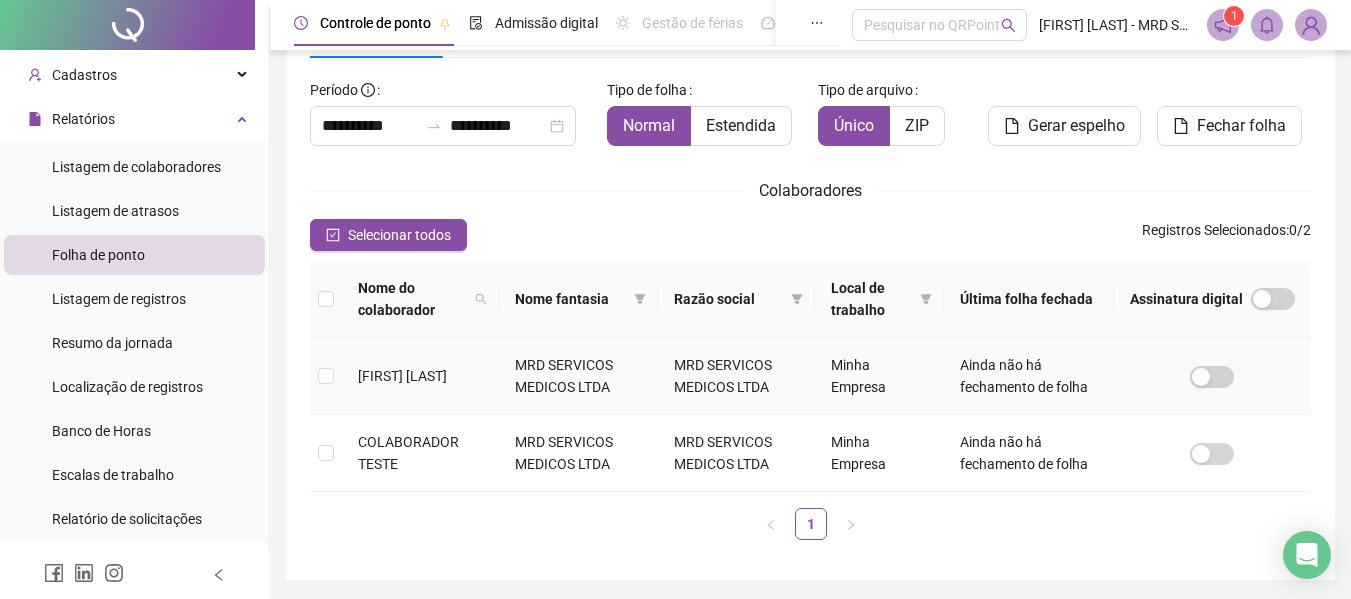 click on "[FIRST] [LAST]" at bounding box center (402, 376) 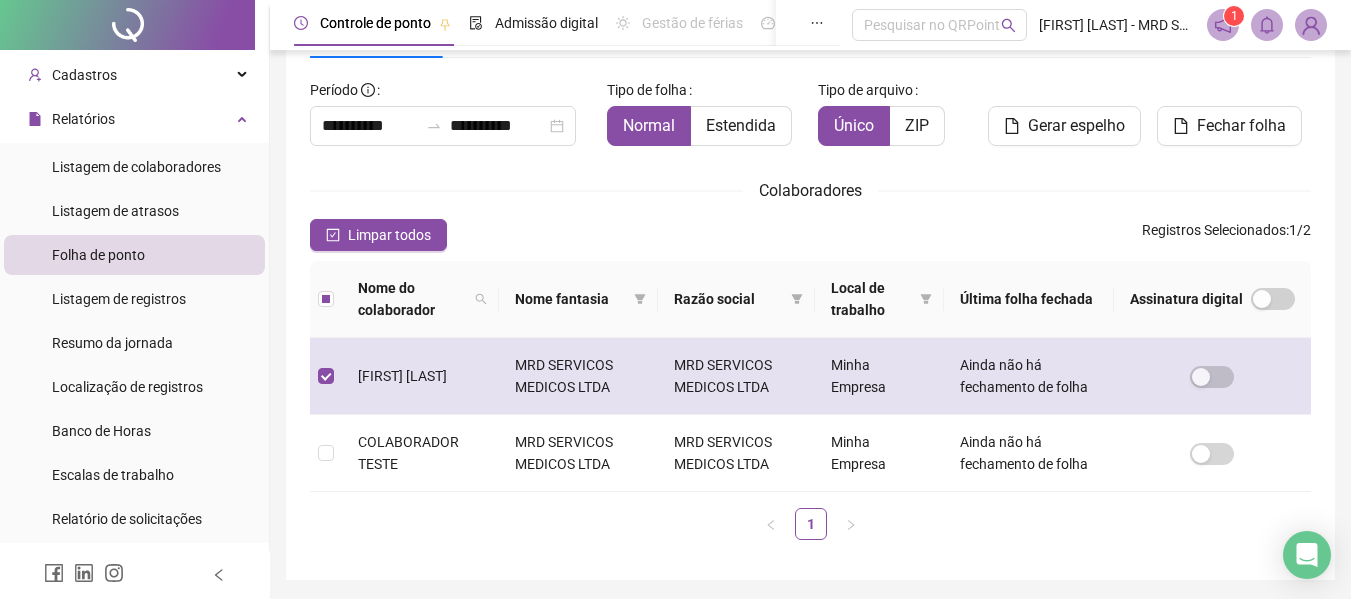 click at bounding box center [326, 376] 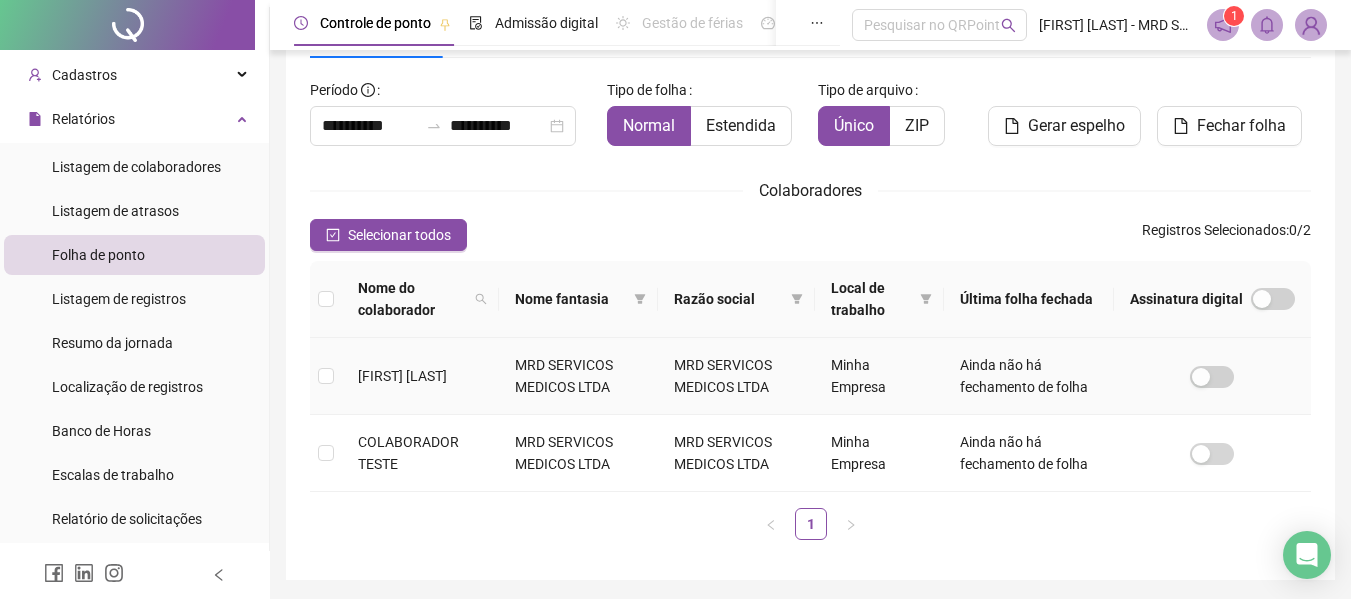 click at bounding box center (326, 376) 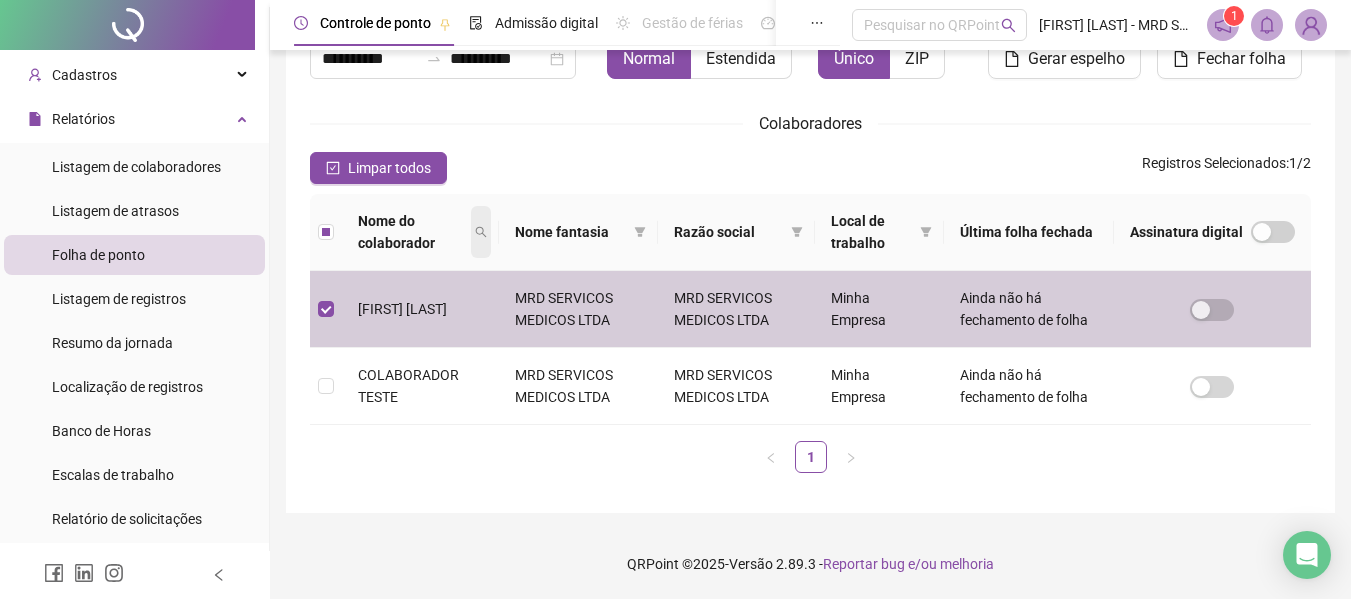 scroll, scrollTop: 0, scrollLeft: 0, axis: both 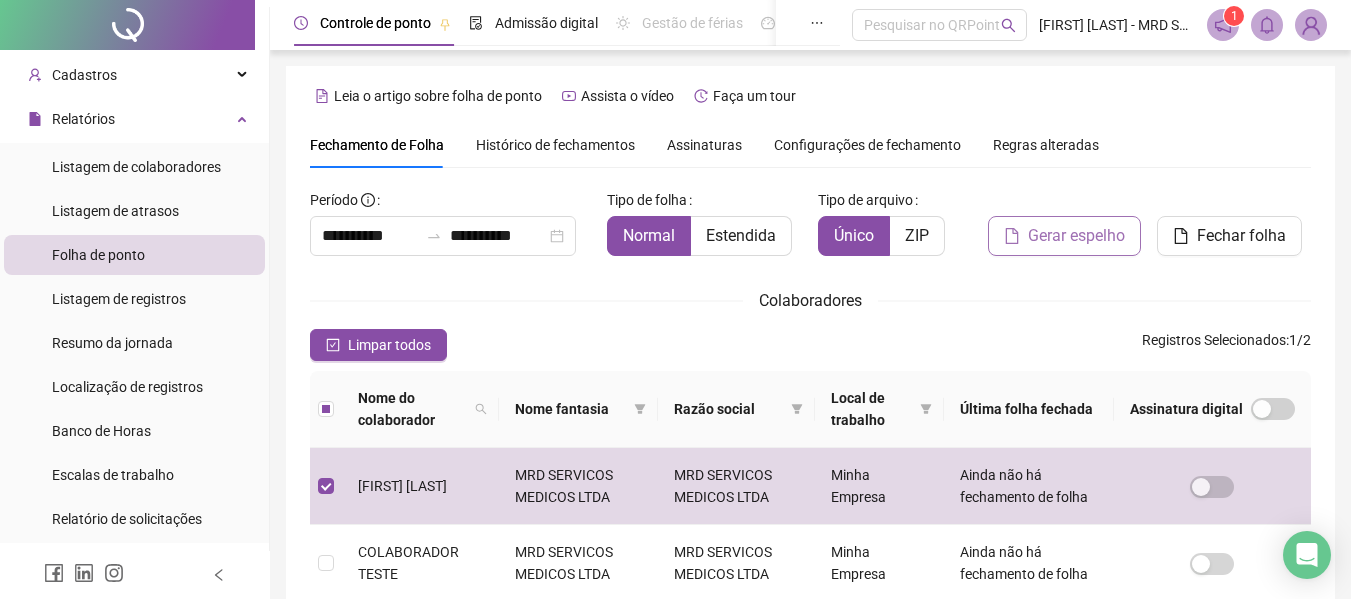 click on "Gerar espelho" at bounding box center [1076, 236] 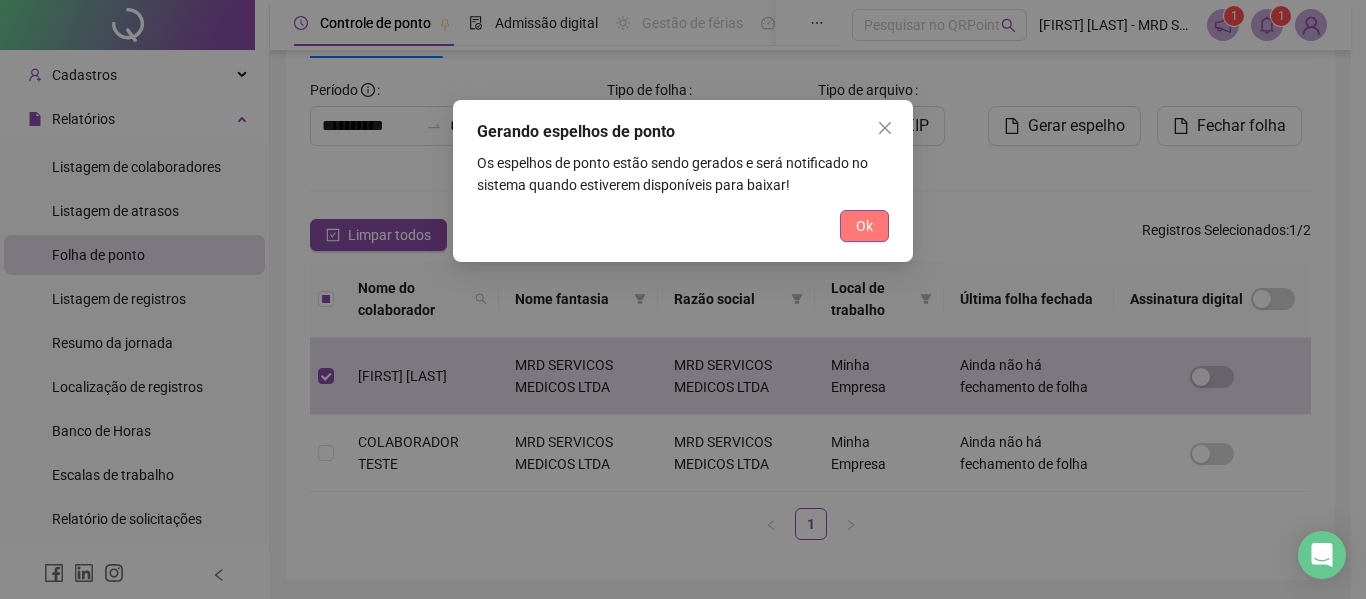 click on "Ok" at bounding box center [864, 226] 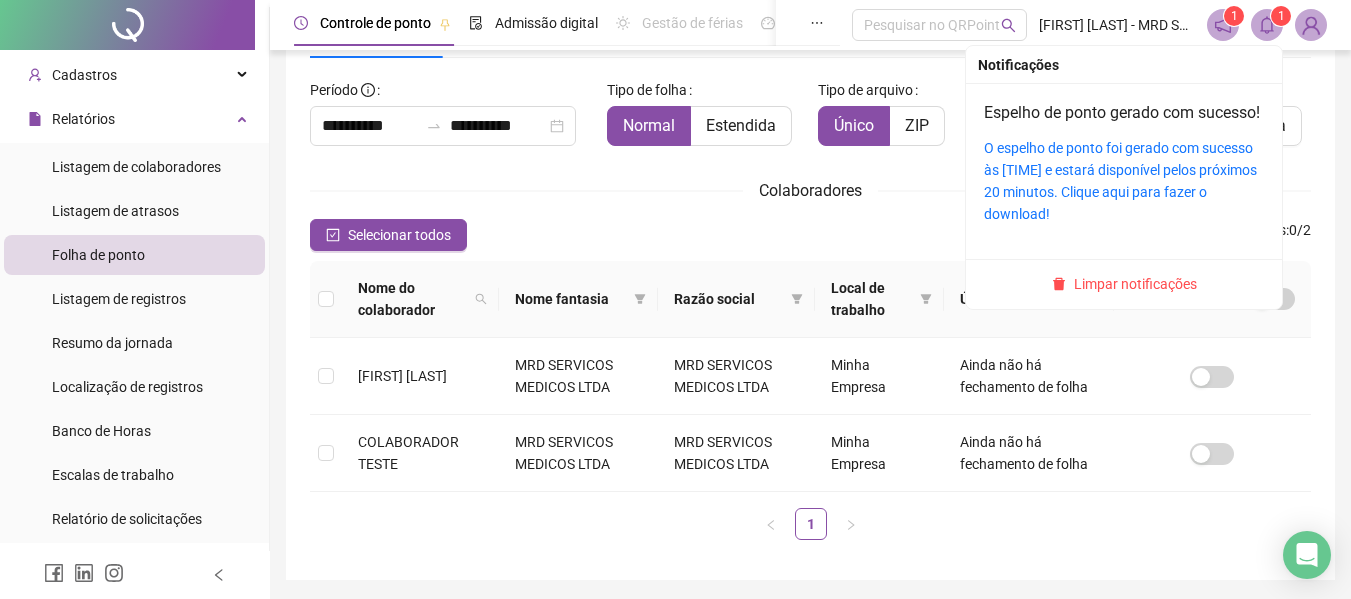click on "1" at bounding box center [1281, 16] 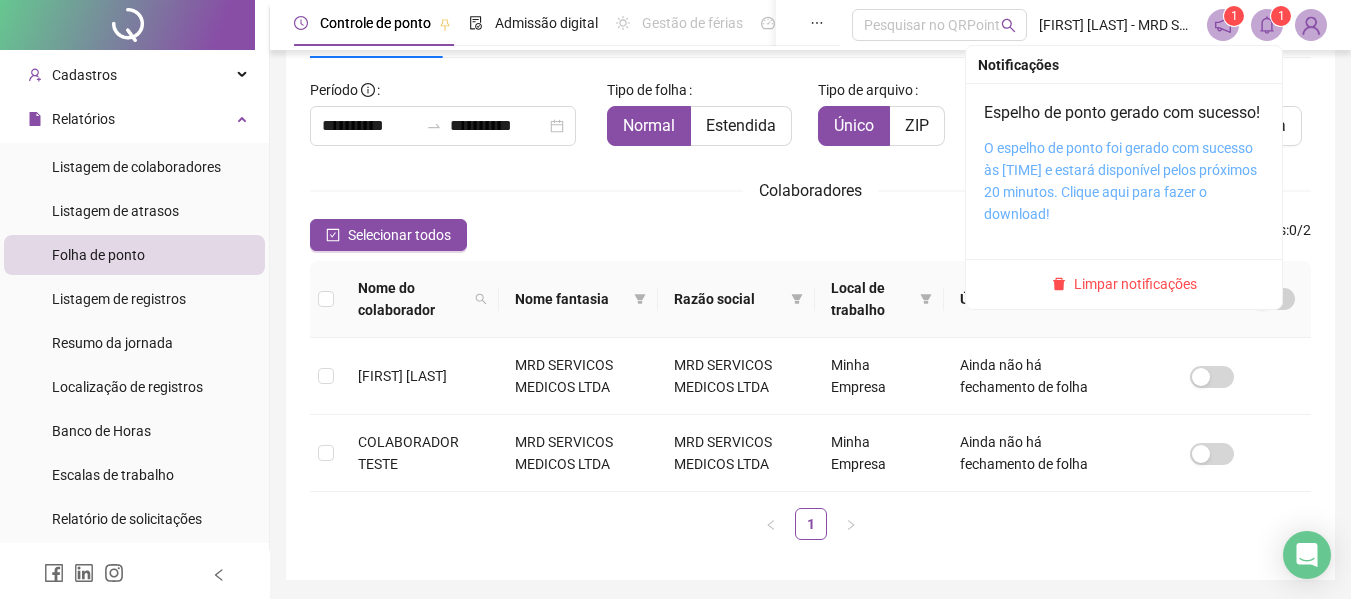 click on "O espelho de ponto foi gerado com sucesso às [TIME] e estará disponível pelos próximos 20 minutos.
Clique aqui para fazer o download!" at bounding box center [1120, 181] 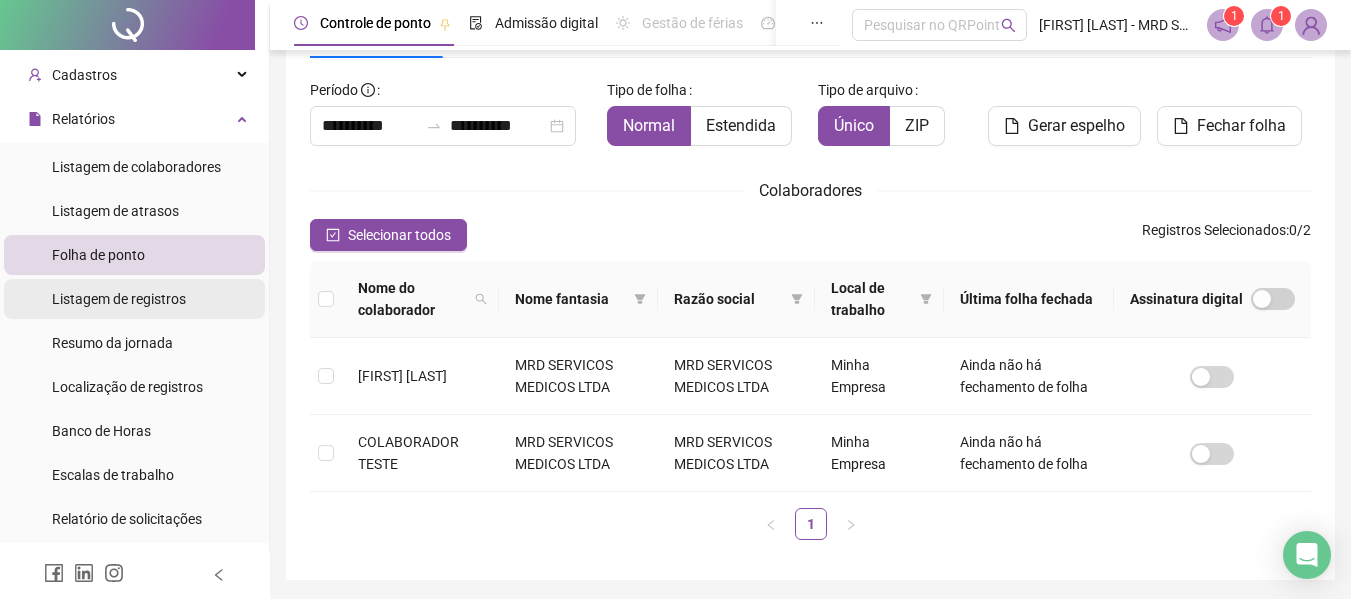 click on "Listagem de registros" at bounding box center [134, 299] 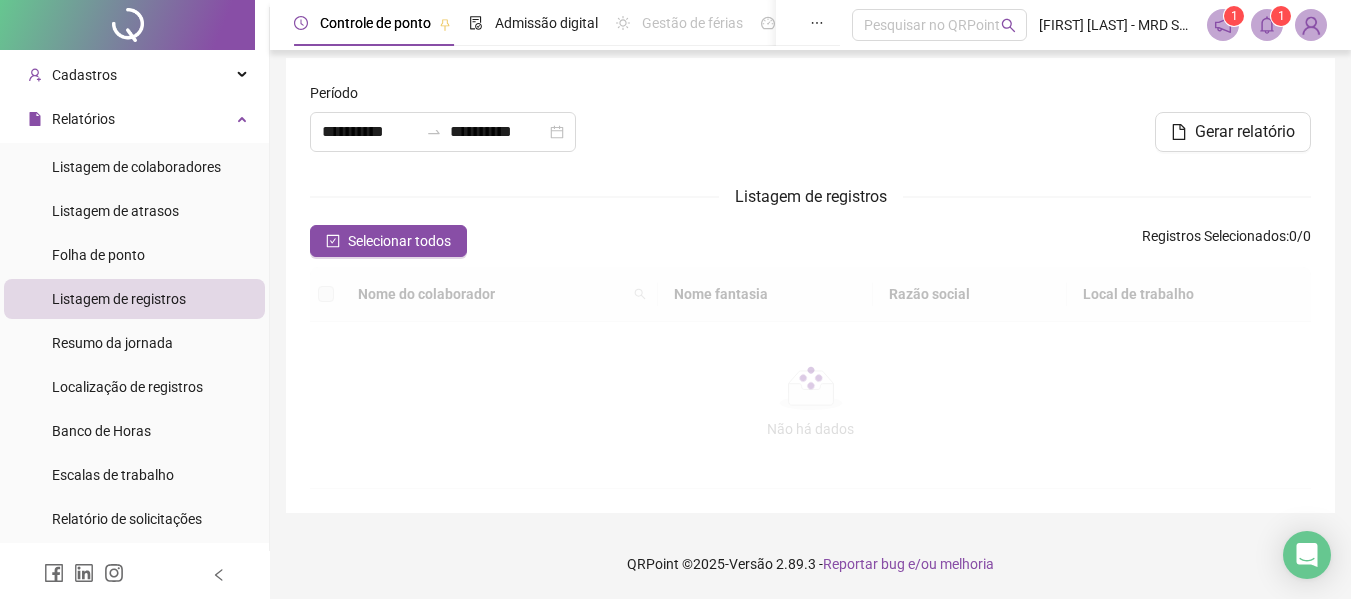 scroll, scrollTop: 15, scrollLeft: 0, axis: vertical 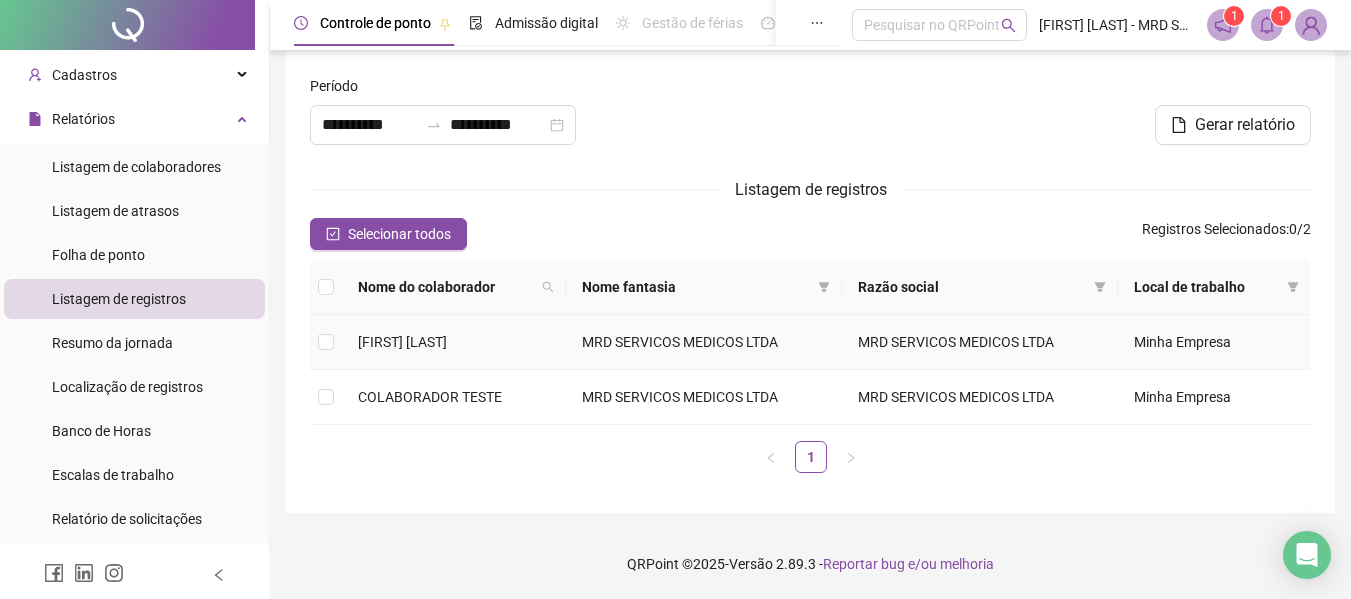 click on "[FIRST] [LAST]" at bounding box center [454, 342] 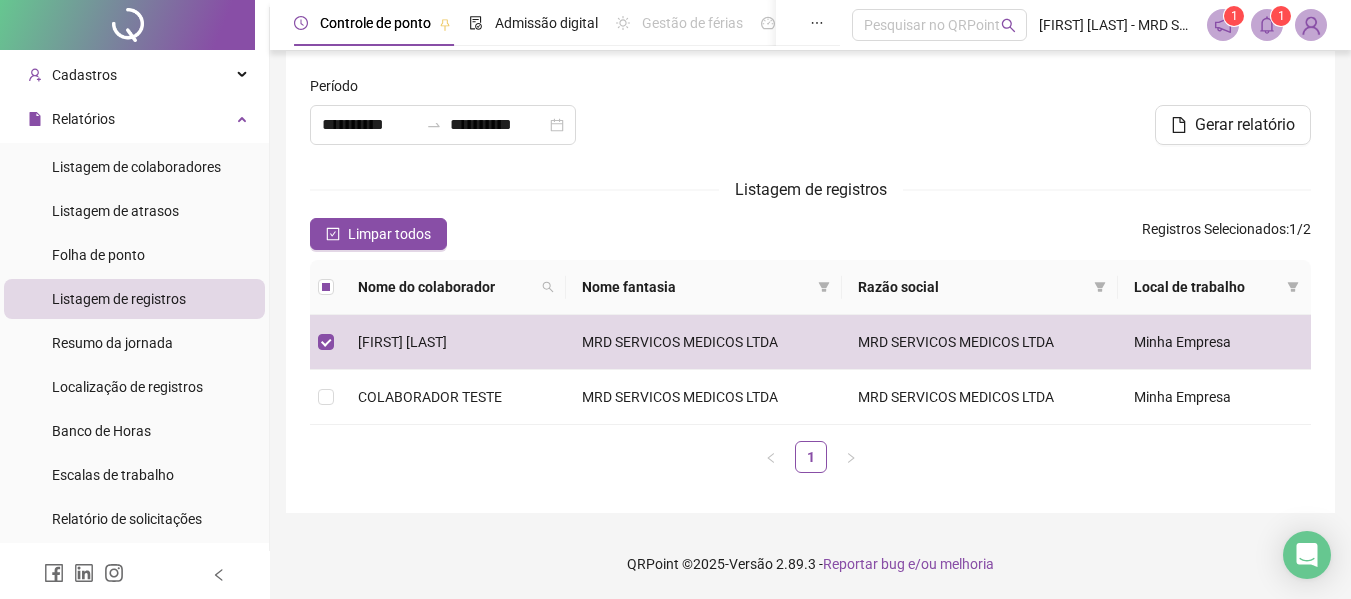 scroll, scrollTop: 0, scrollLeft: 0, axis: both 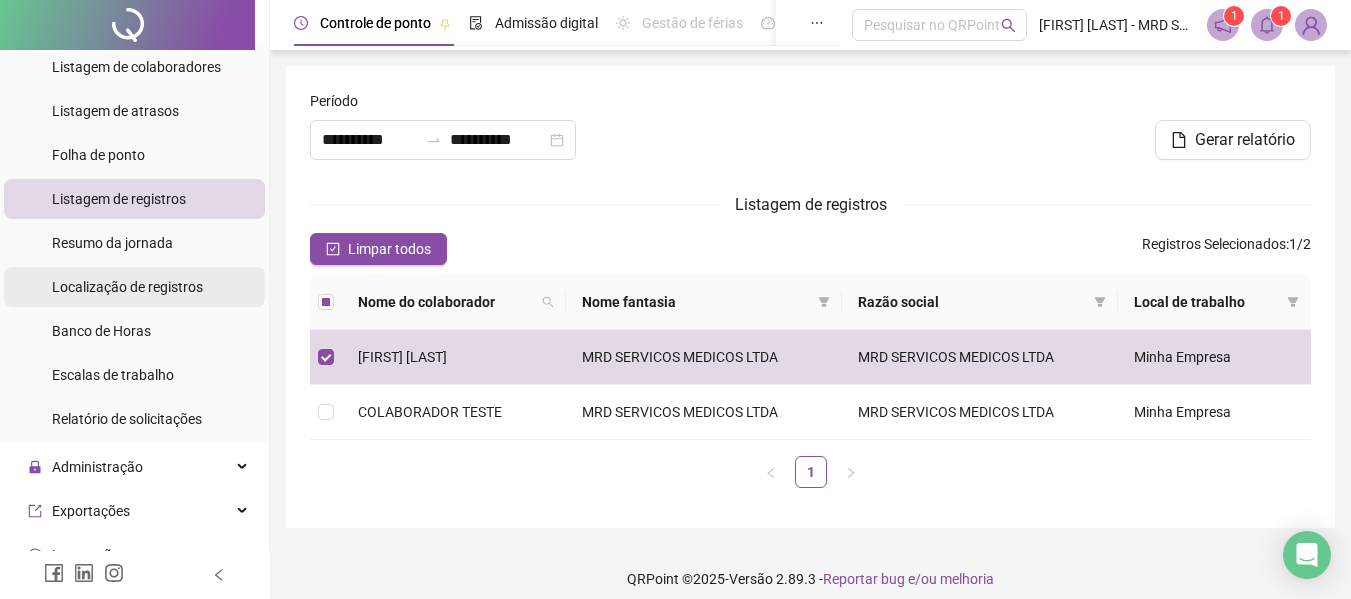 click on "Localização de registros" at bounding box center [134, 287] 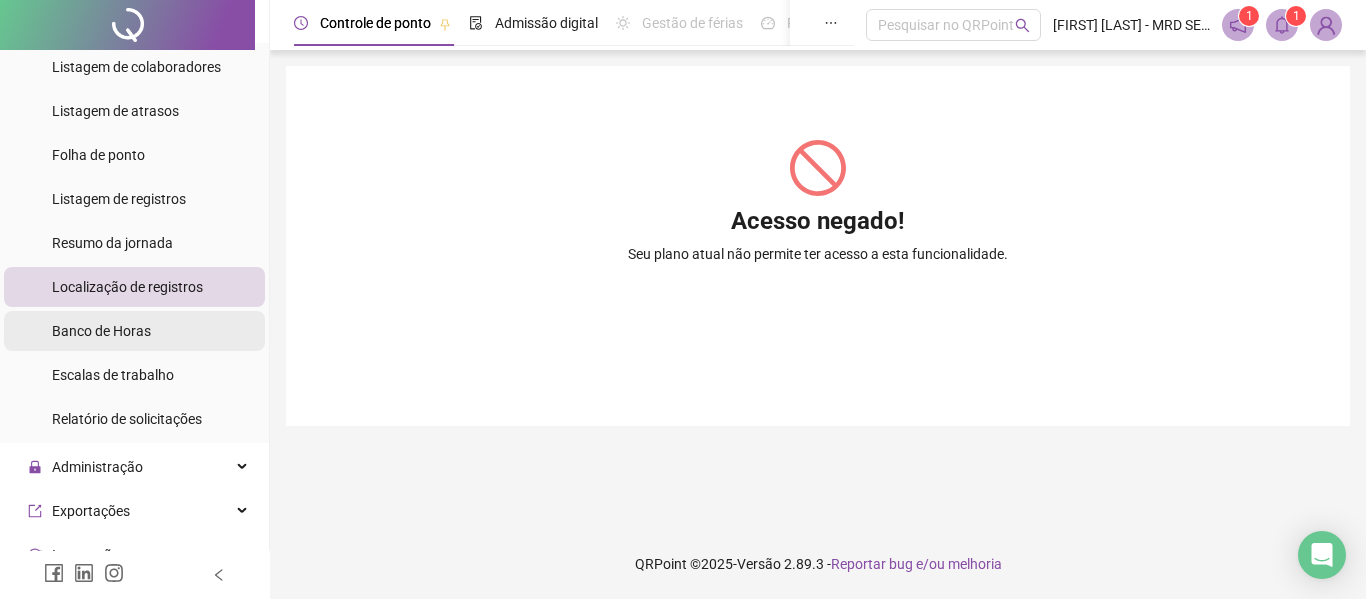 click on "Banco de Horas" at bounding box center (134, 331) 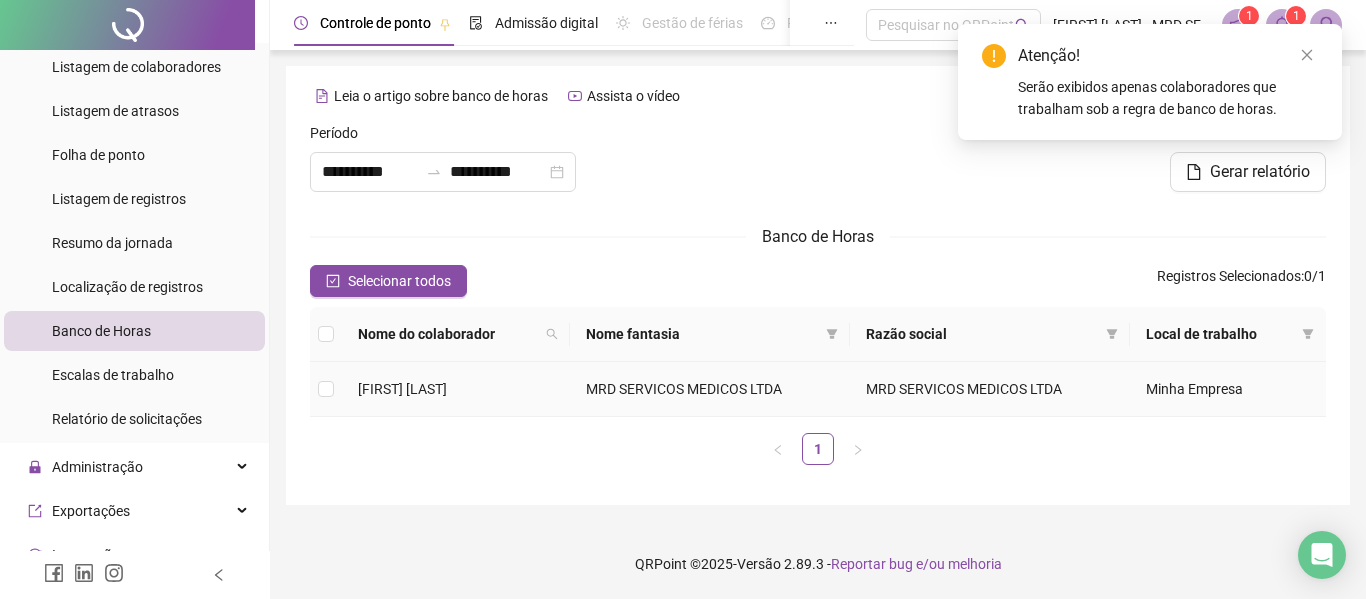 click on "[FIRST] [LAST]" at bounding box center [402, 389] 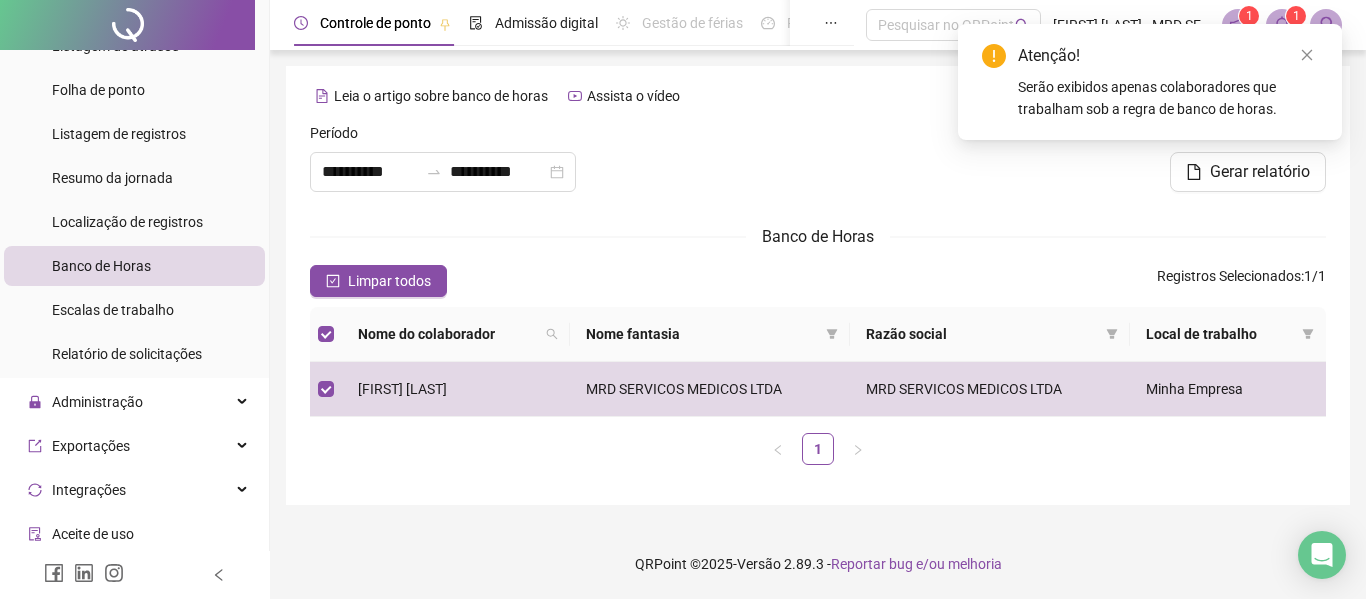 scroll, scrollTop: 243, scrollLeft: 0, axis: vertical 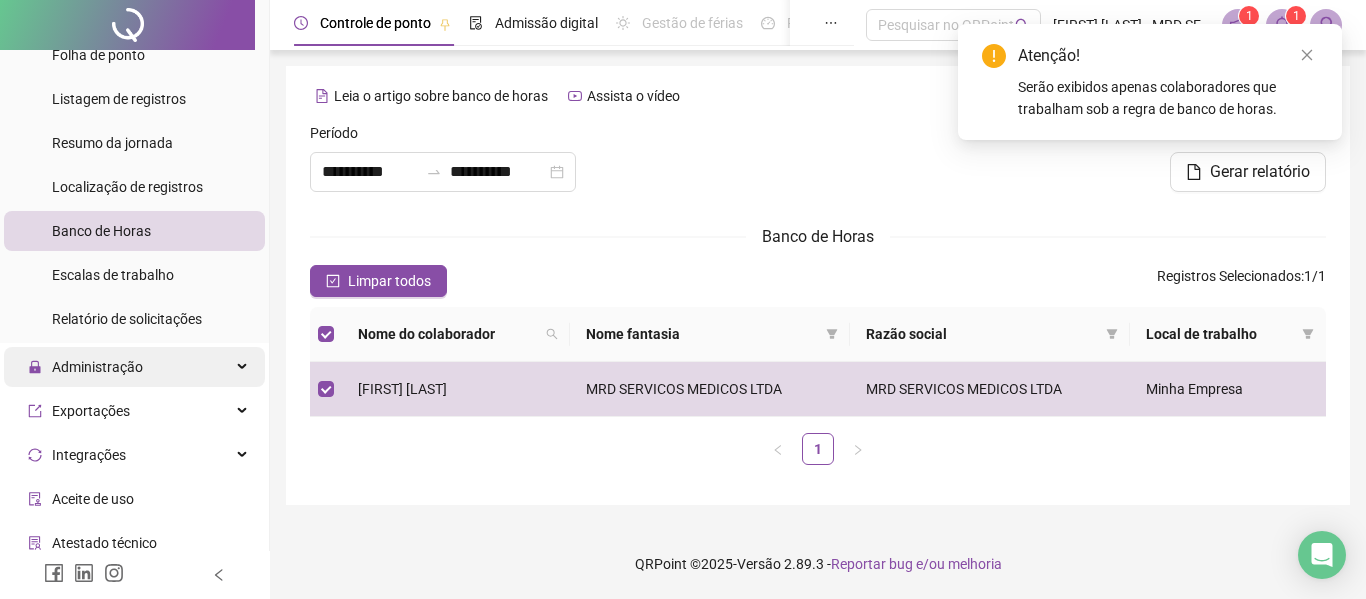 click on "Administração" at bounding box center [134, 367] 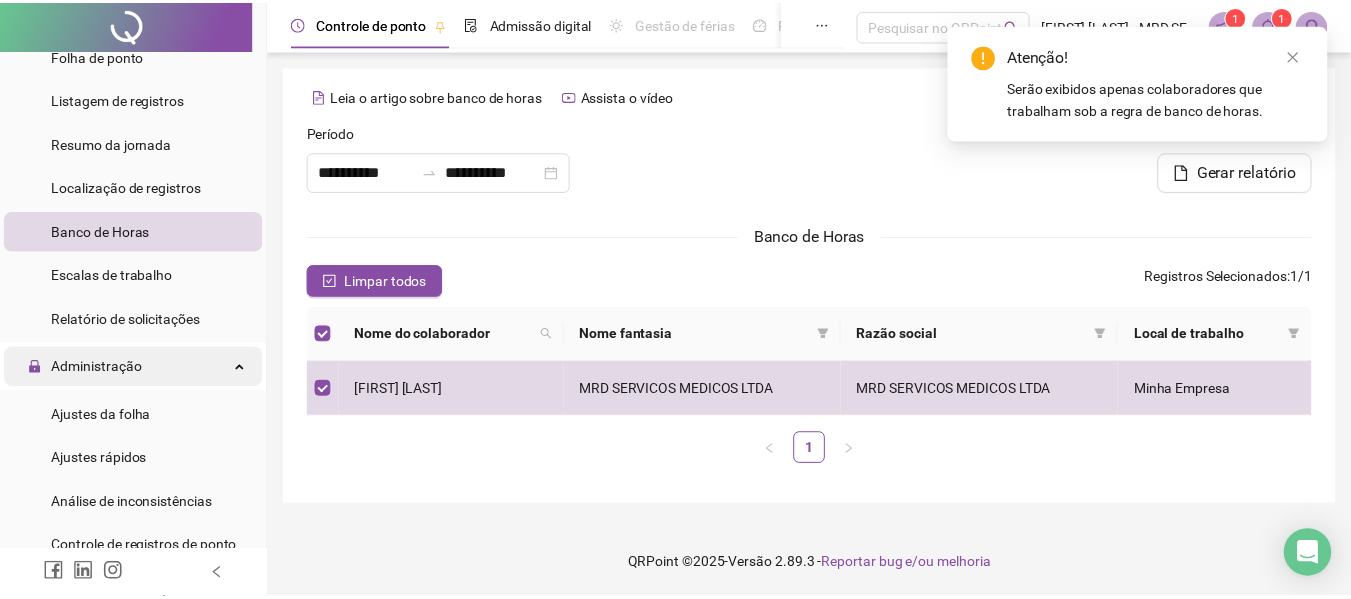 scroll, scrollTop: 343, scrollLeft: 0, axis: vertical 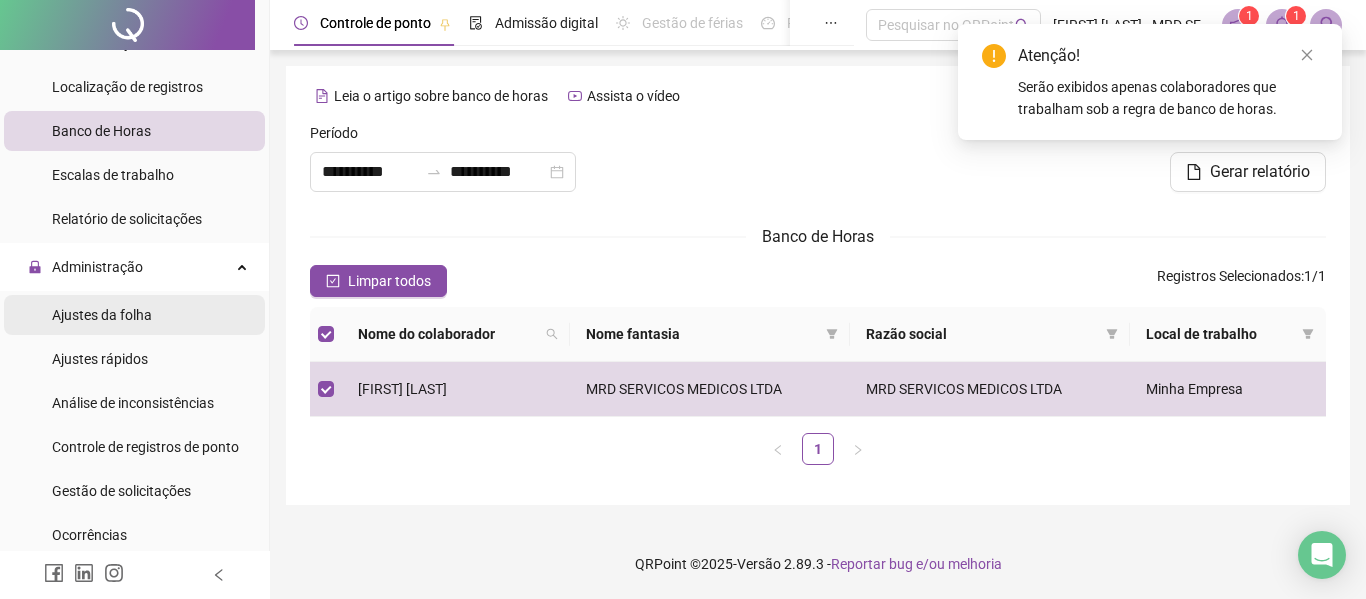click on "Ajustes da folha" at bounding box center (102, 315) 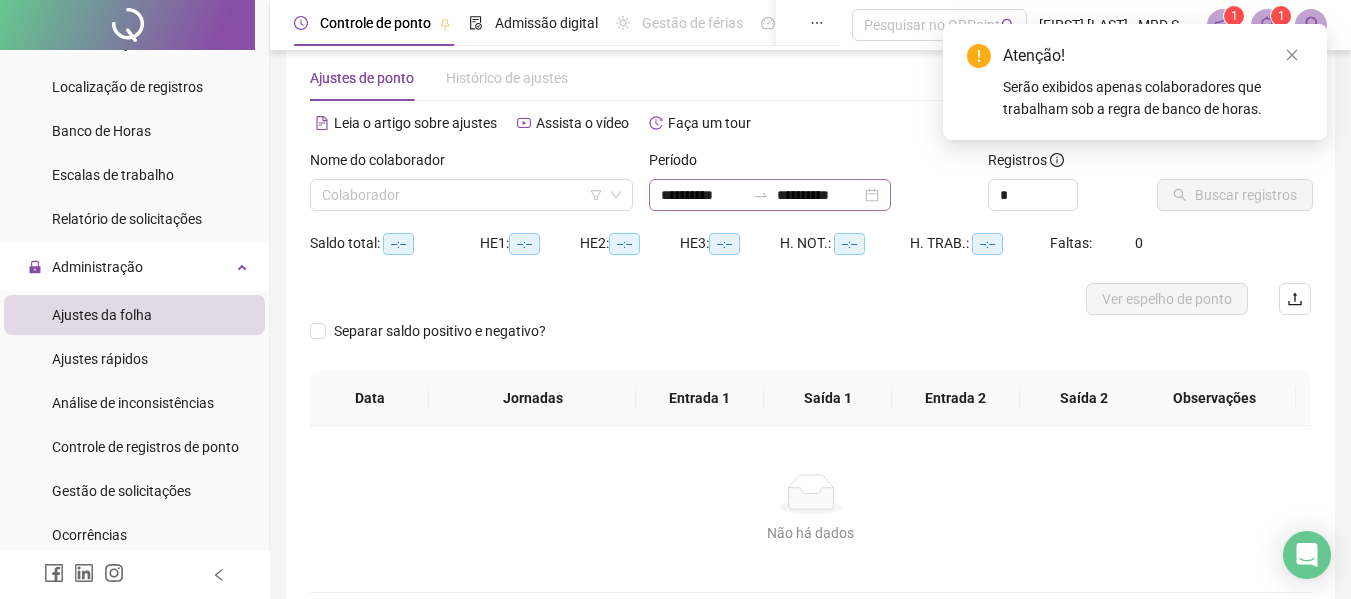 scroll, scrollTop: 0, scrollLeft: 0, axis: both 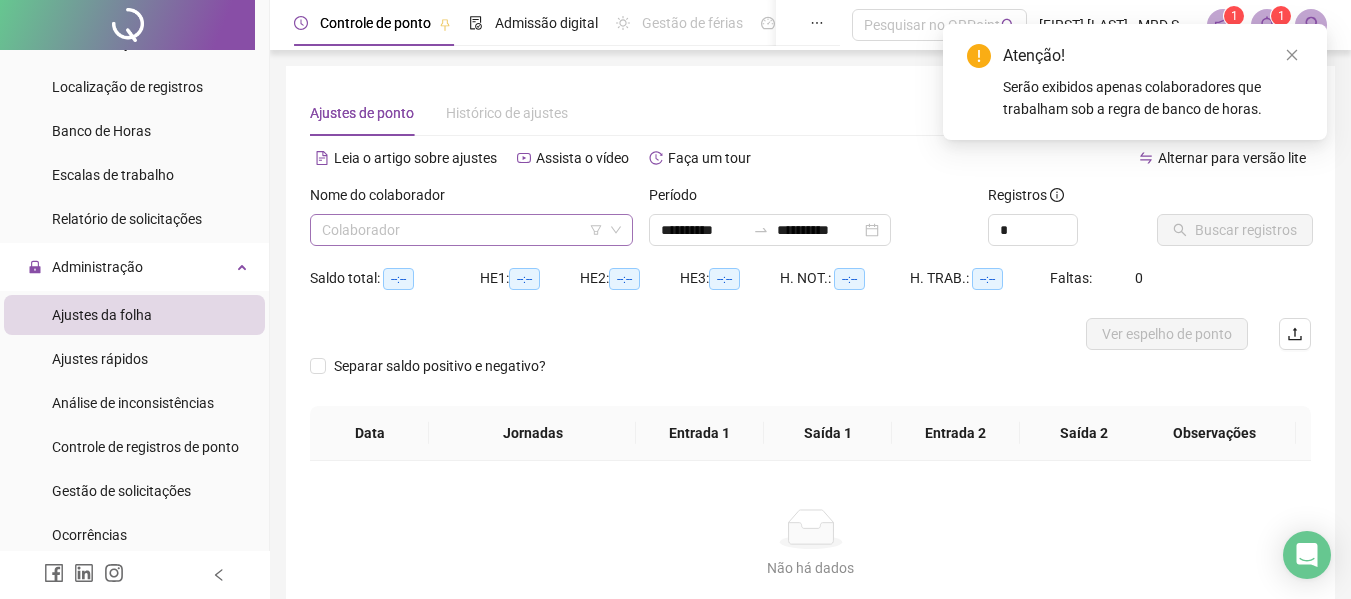 click at bounding box center [462, 230] 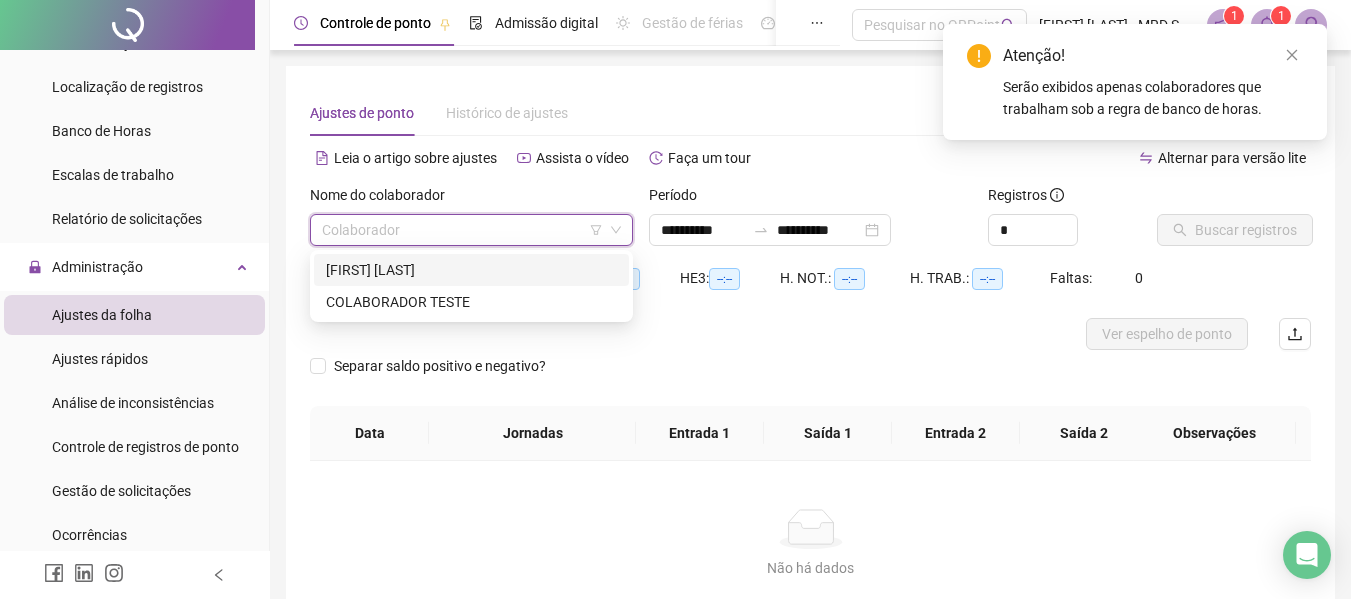 click on "[FIRST] [LAST]" at bounding box center (471, 270) 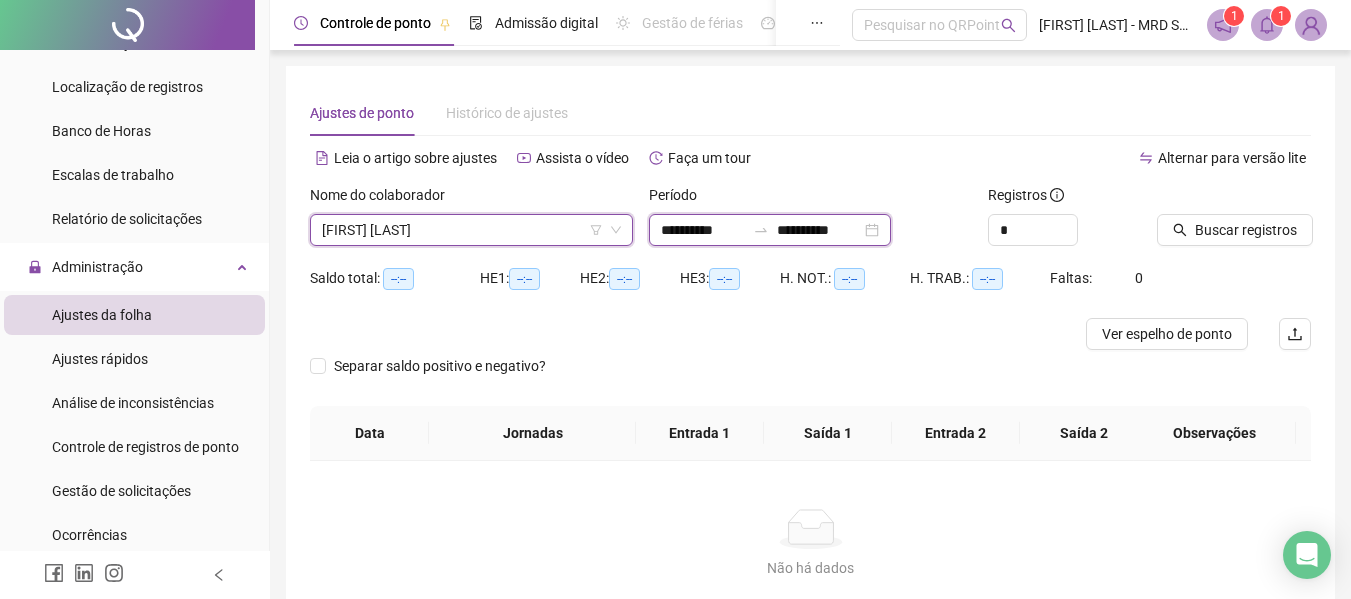 click on "**********" at bounding box center (703, 230) 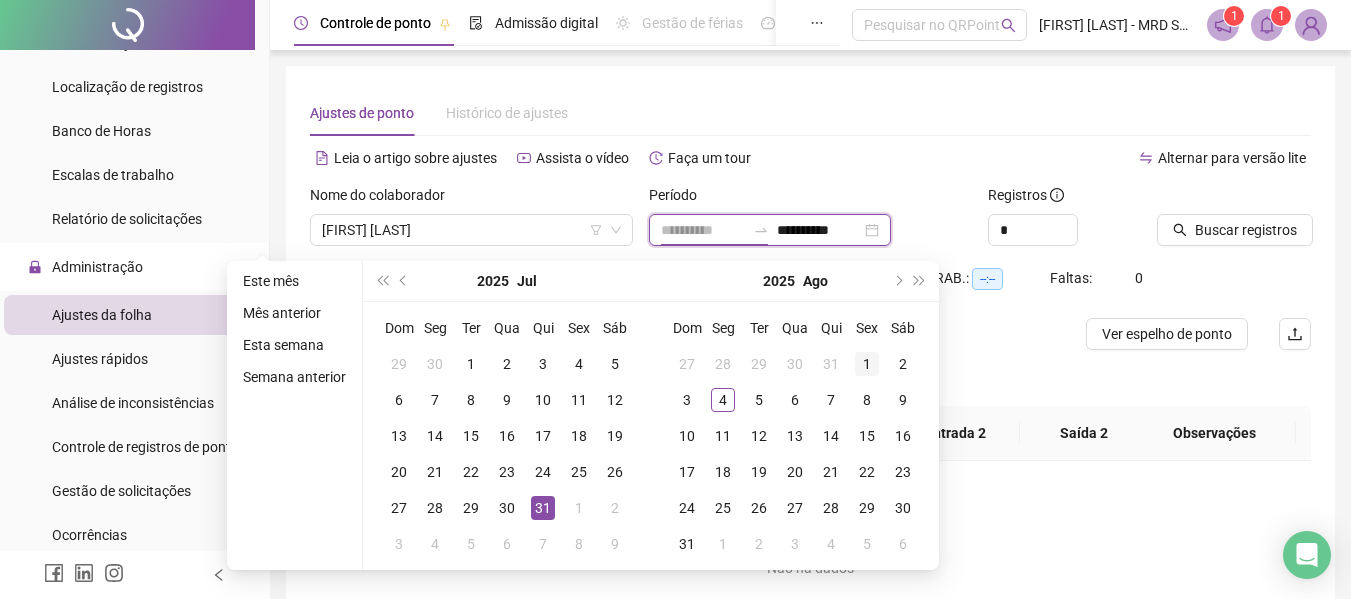 type on "**********" 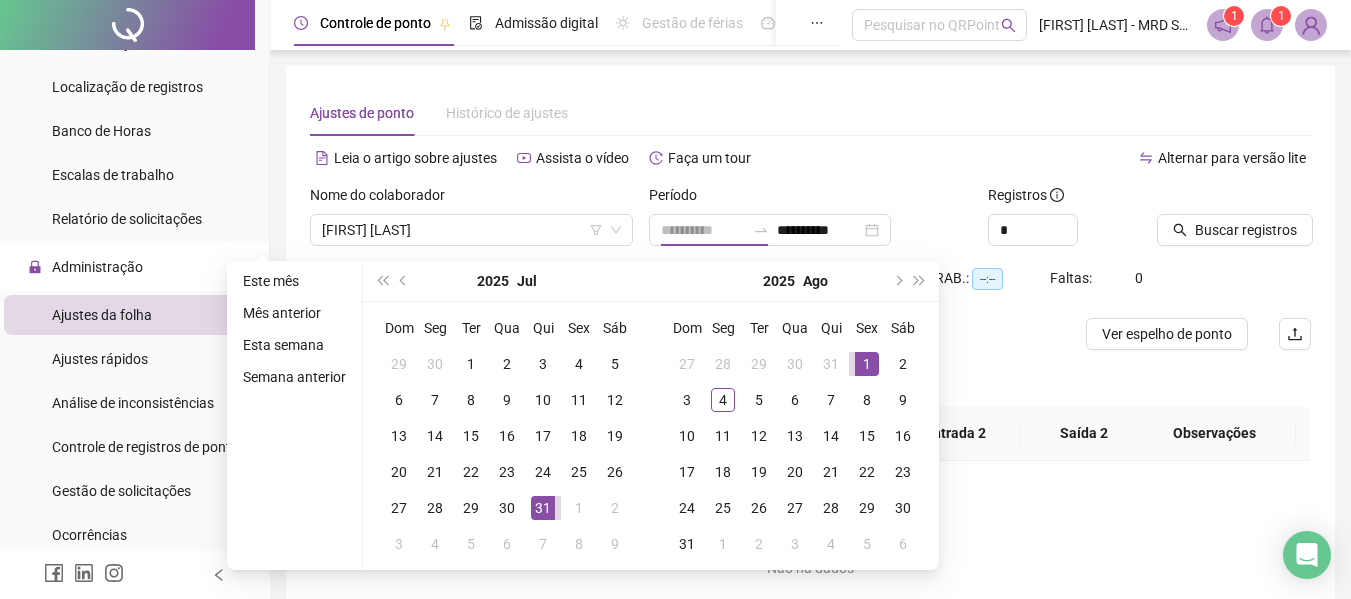 click on "1" at bounding box center (867, 364) 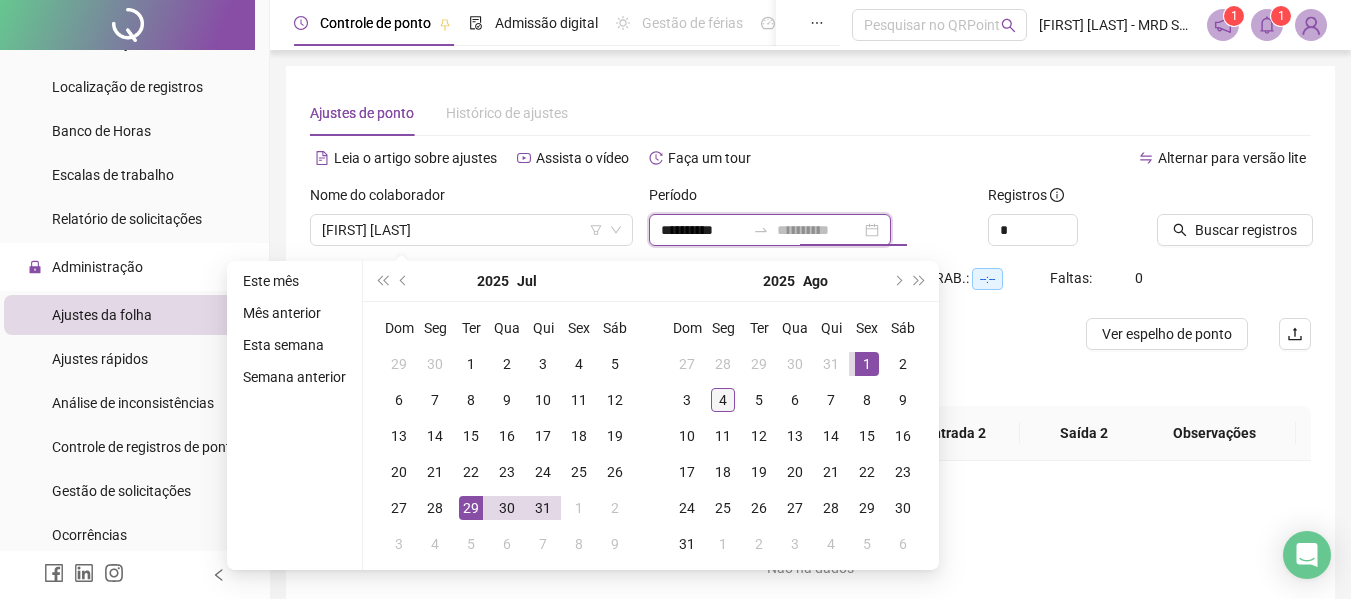 type on "**********" 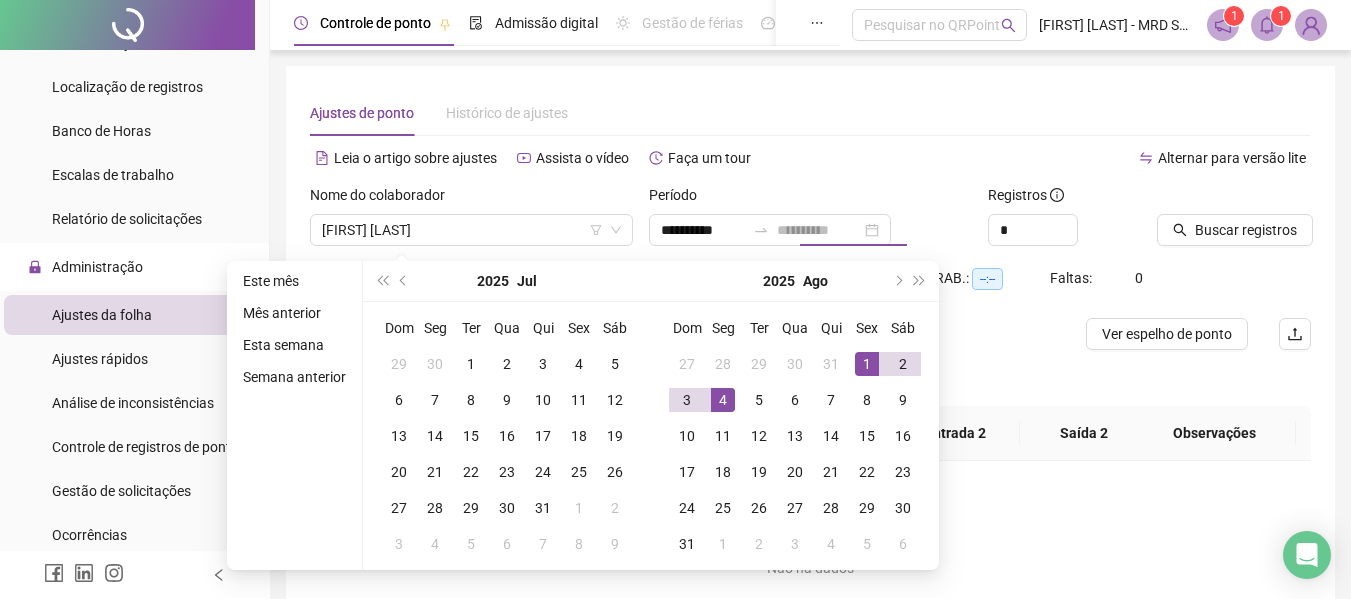 click on "4" at bounding box center (723, 400) 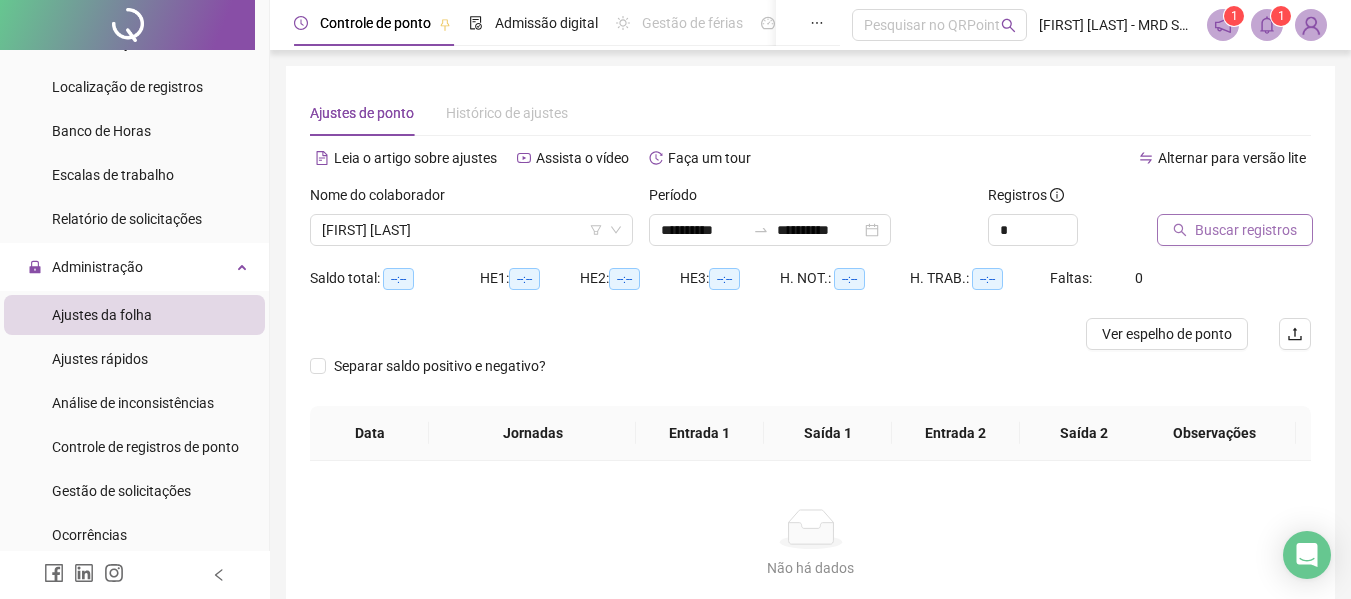 click on "Buscar registros" at bounding box center (1235, 230) 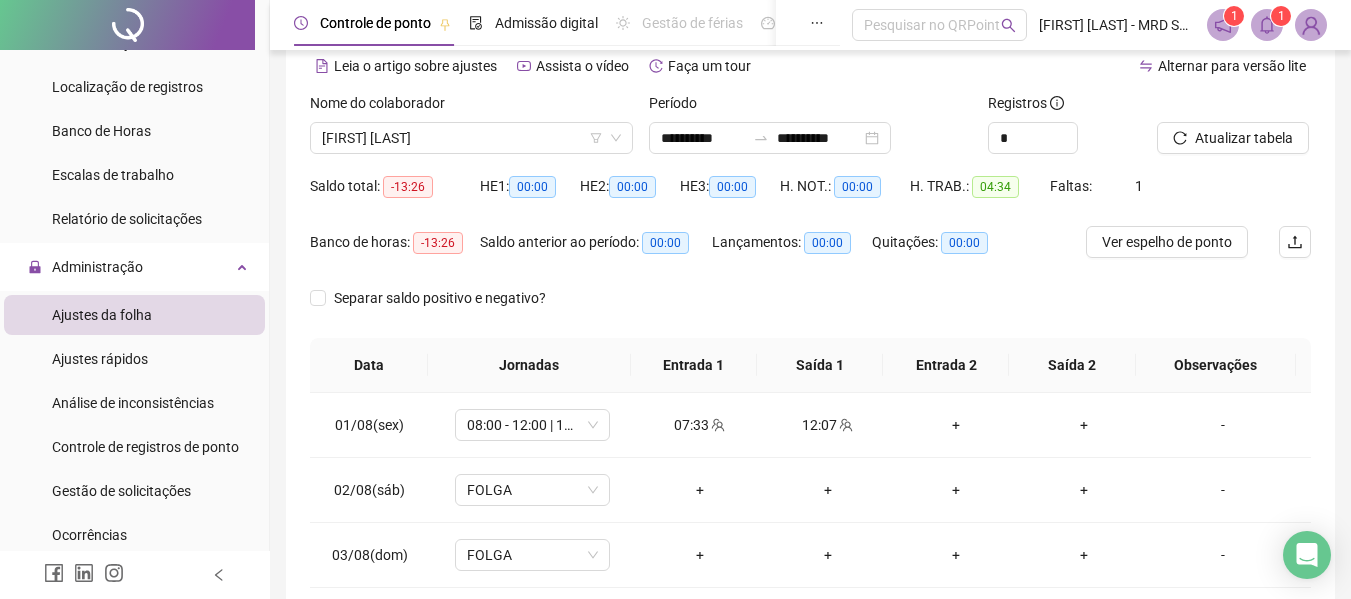 scroll, scrollTop: 100, scrollLeft: 0, axis: vertical 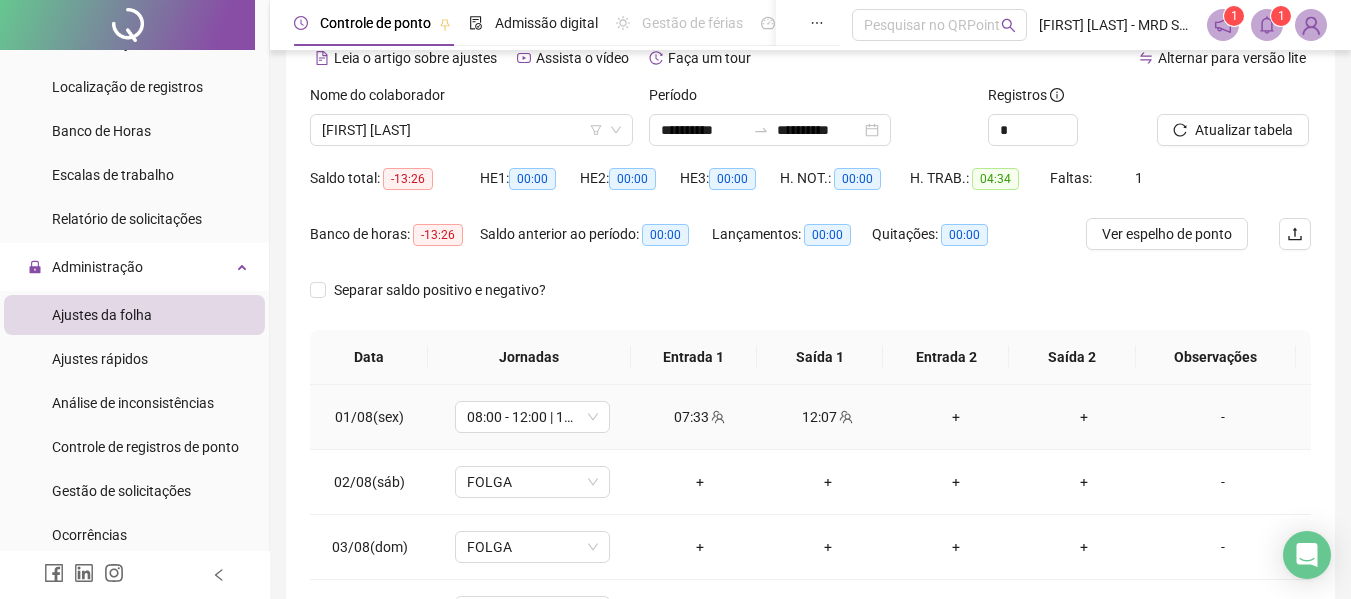 click on "+" at bounding box center [956, 417] 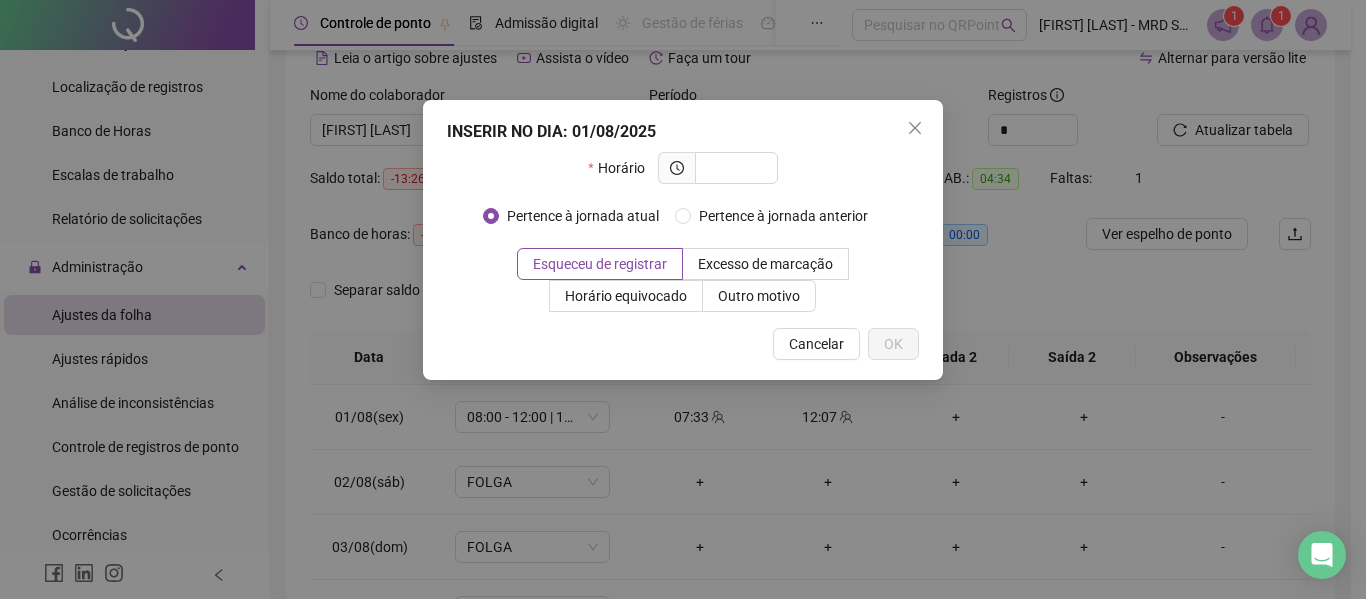 click on "INSERIR NO DIA :   01/08/2025 Horário Pertence à jornada atual Pertence à jornada anterior Esqueceu de registrar Excesso de marcação Horário equivocado Outro motivo Motivo Cancelar OK" at bounding box center (683, 240) 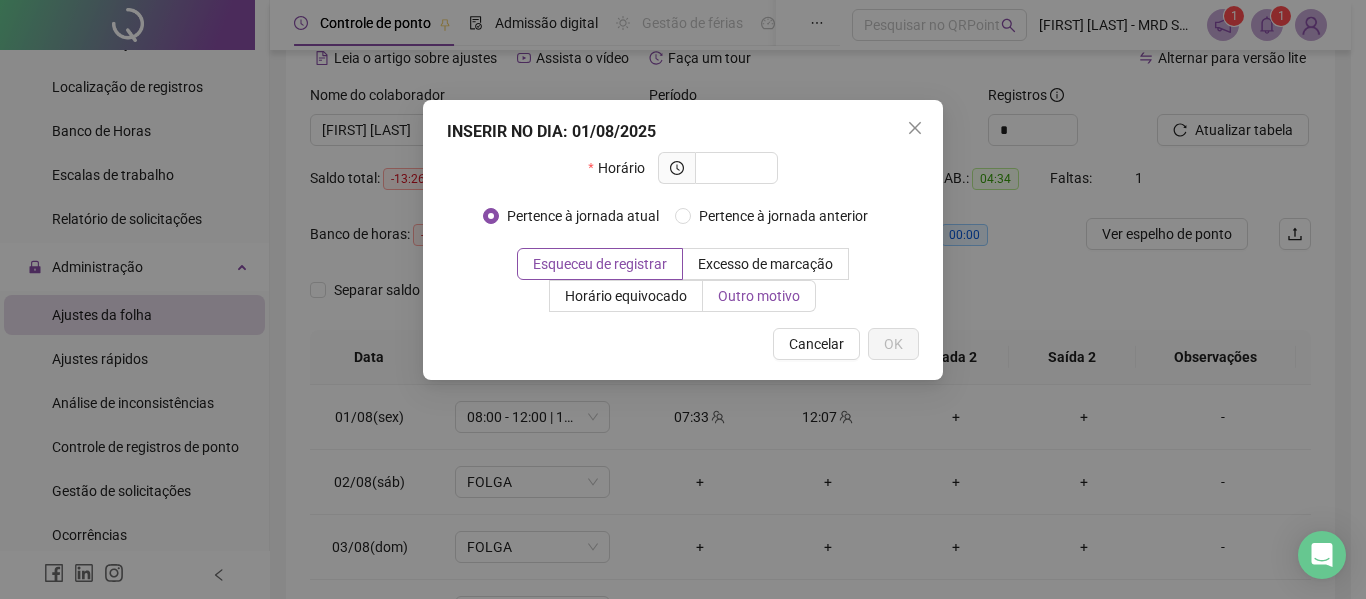 click on "Outro motivo" at bounding box center [759, 296] 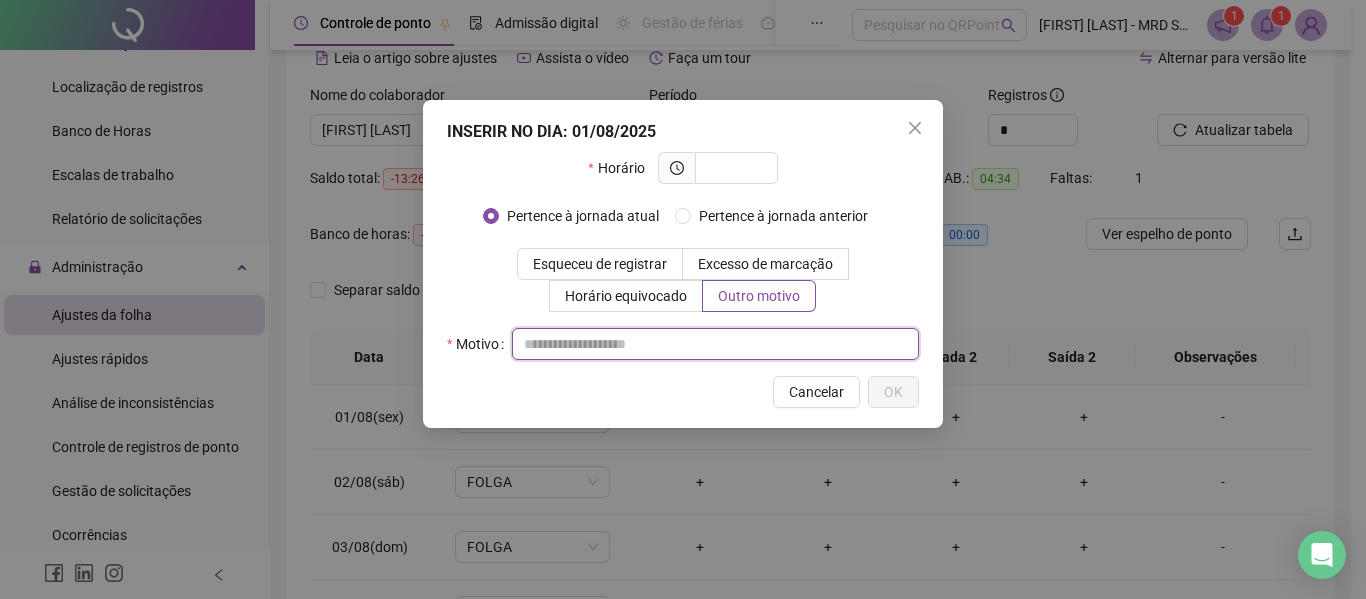 click at bounding box center [715, 344] 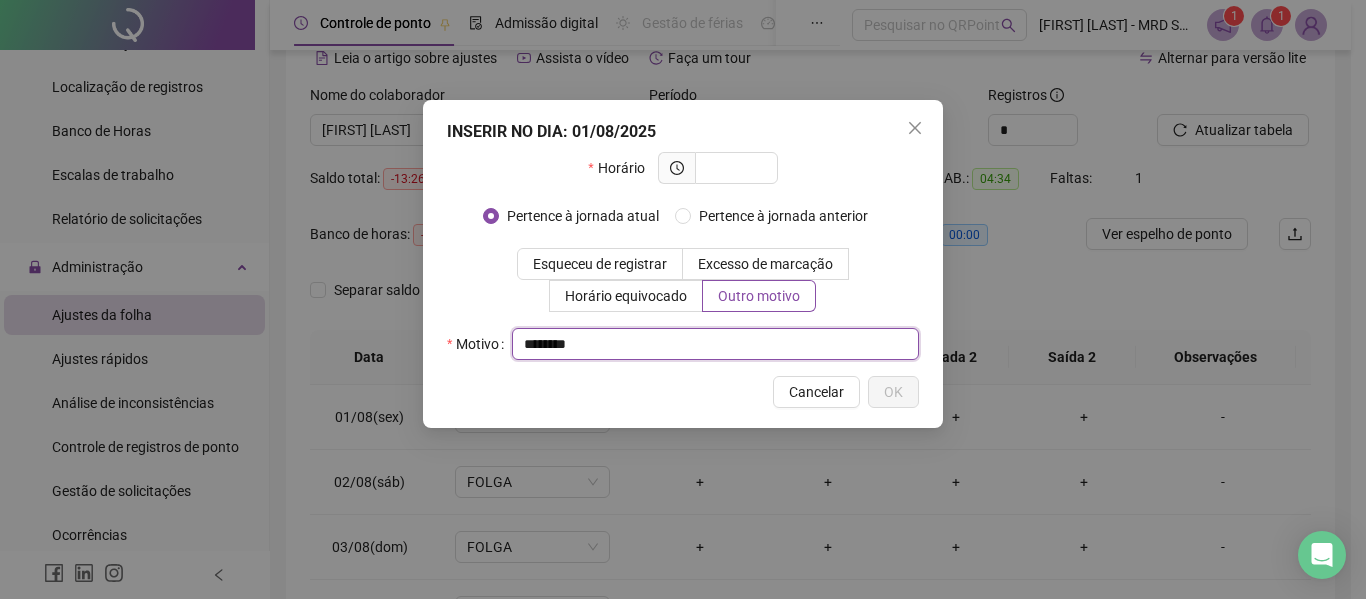click on "********" at bounding box center [715, 344] 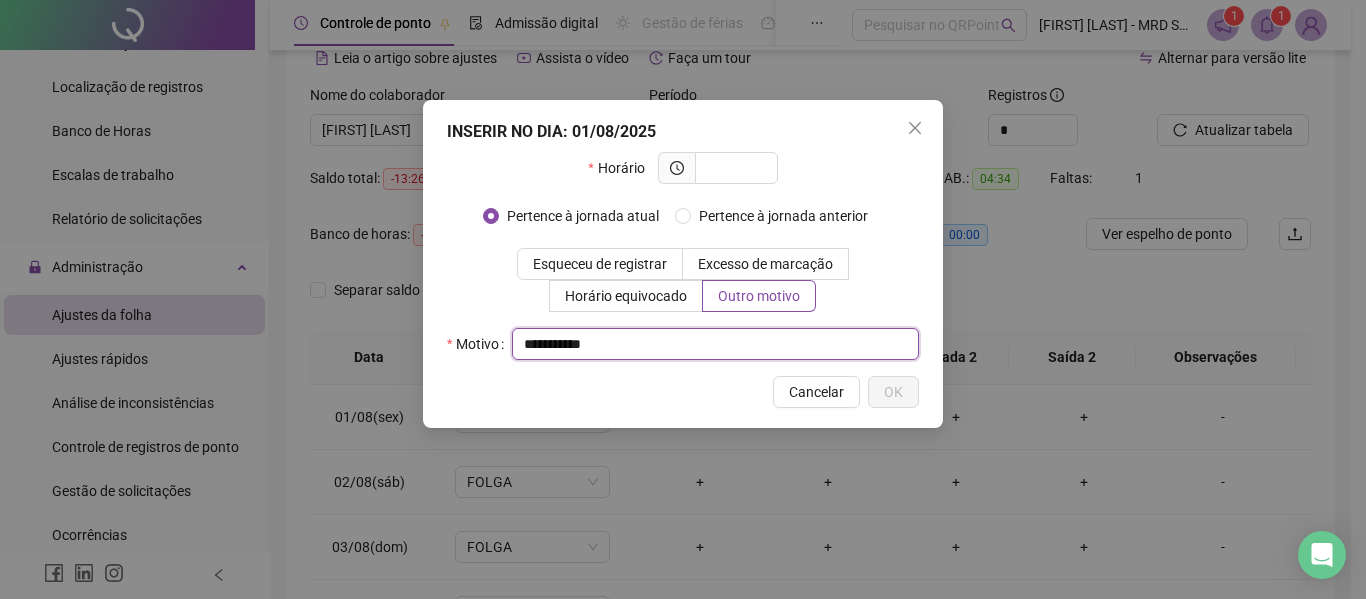 drag, startPoint x: 690, startPoint y: 352, endPoint x: 633, endPoint y: 342, distance: 57.870544 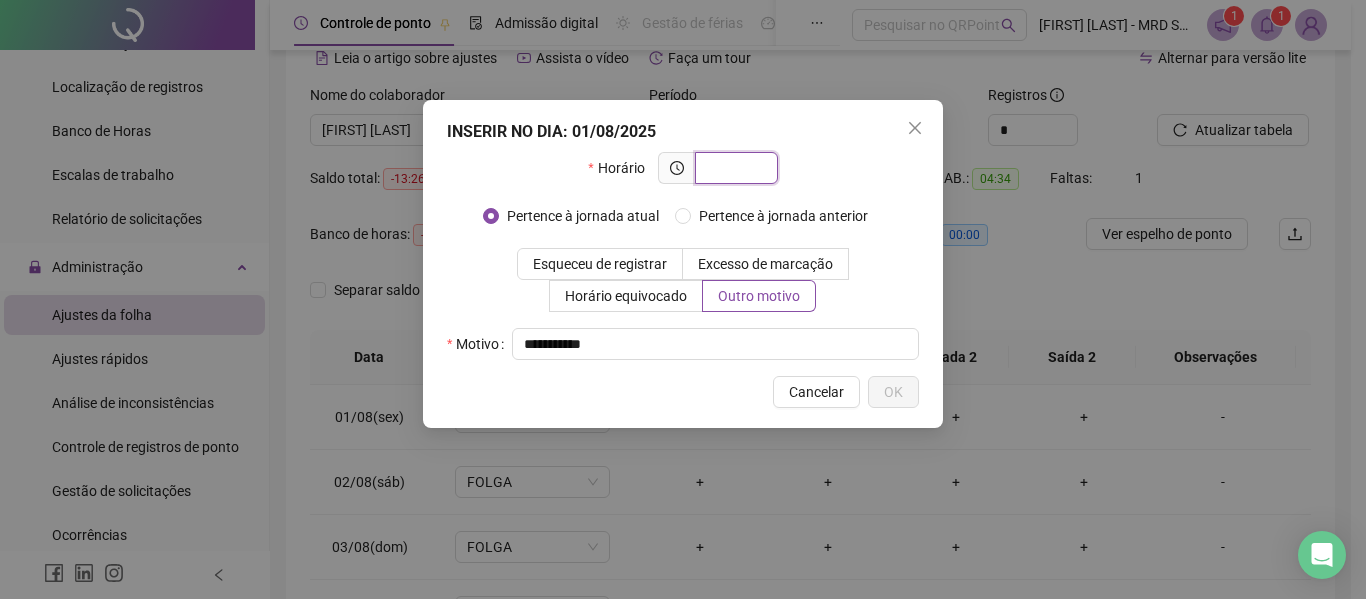 click at bounding box center (734, 168) 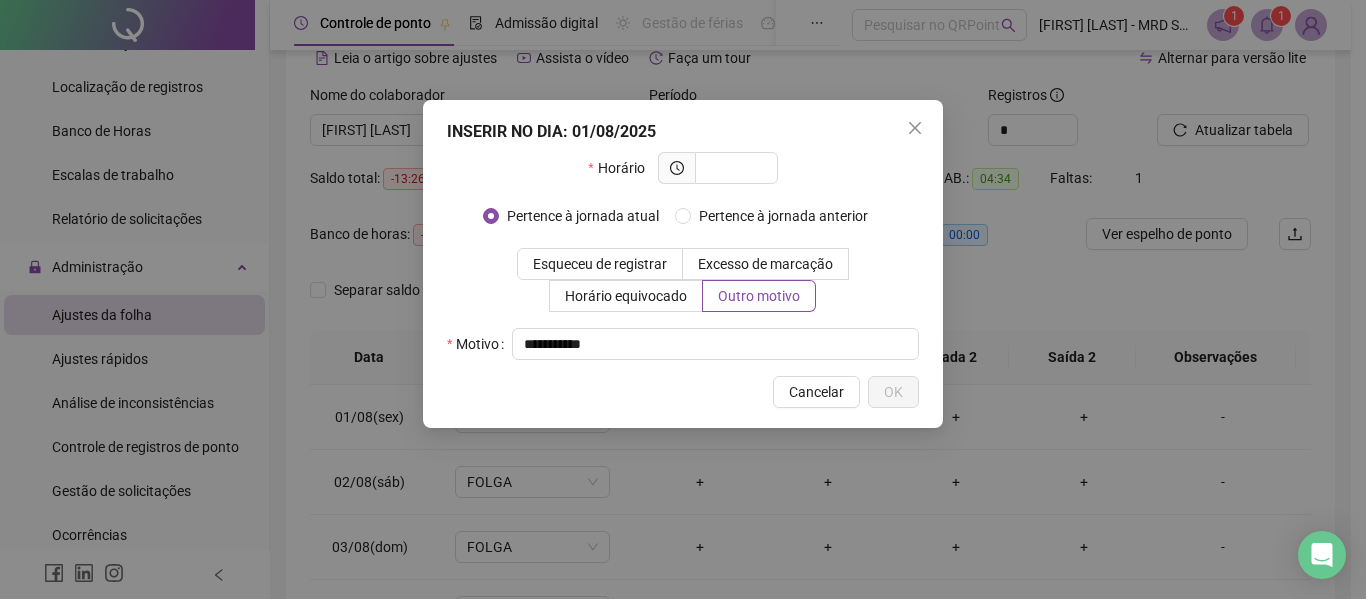 click on "**********" at bounding box center [683, 264] 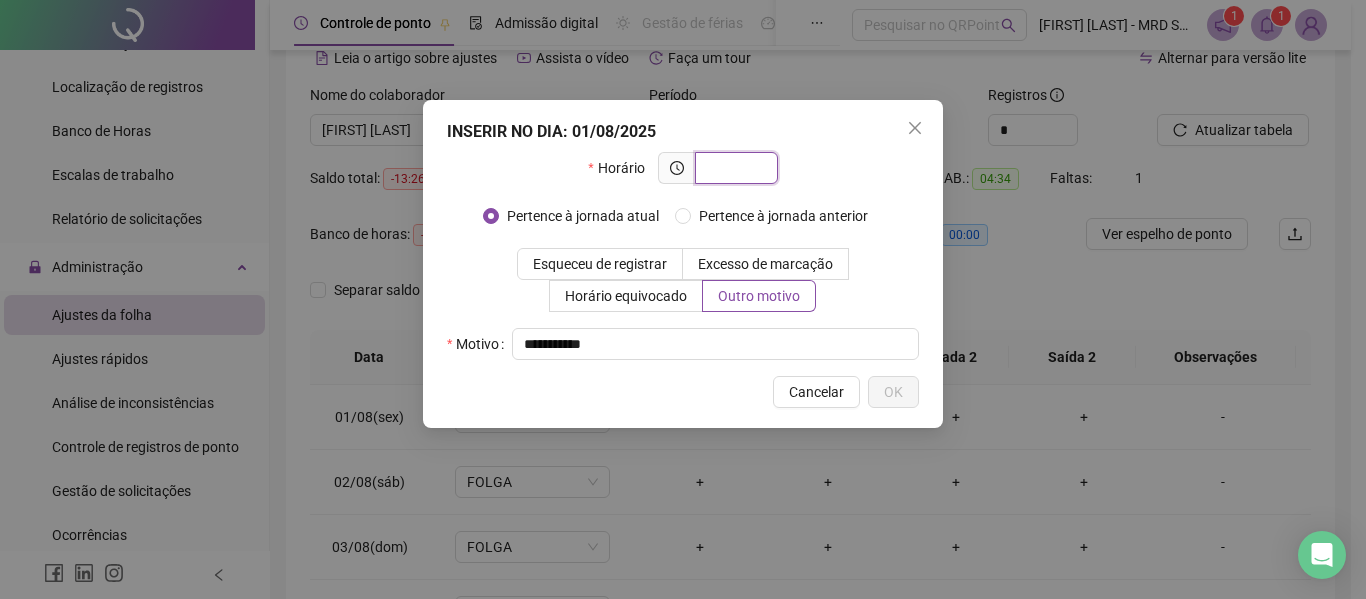 click at bounding box center [734, 168] 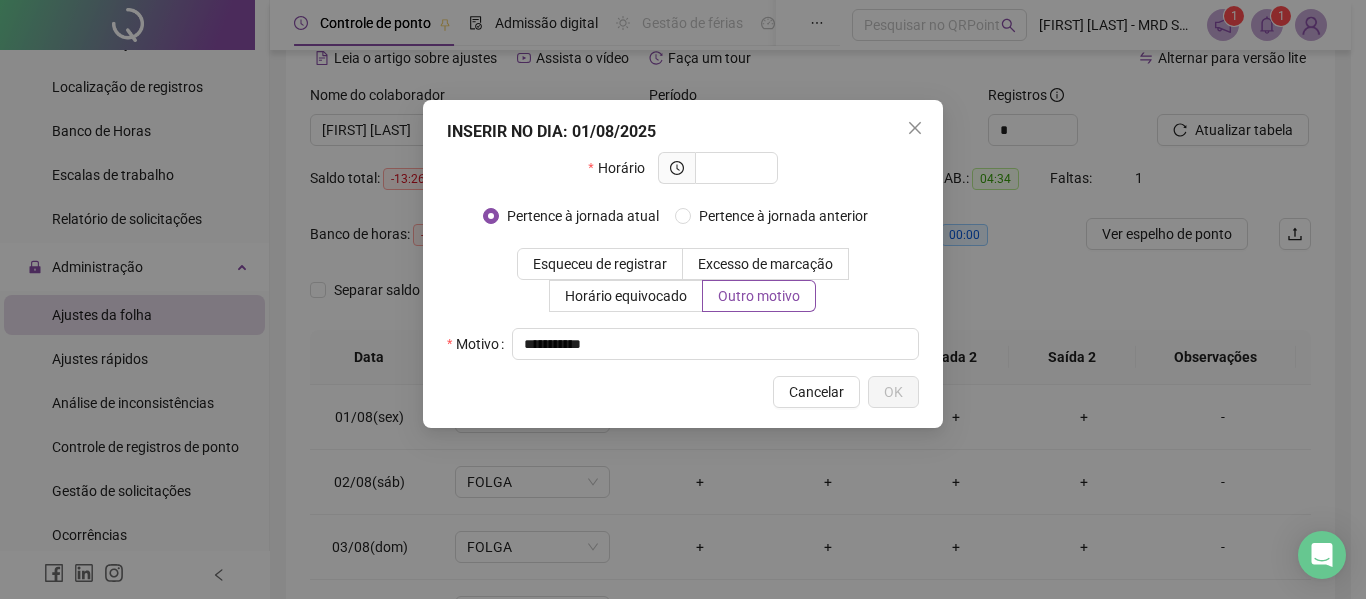 click on "Horário" at bounding box center [622, 168] 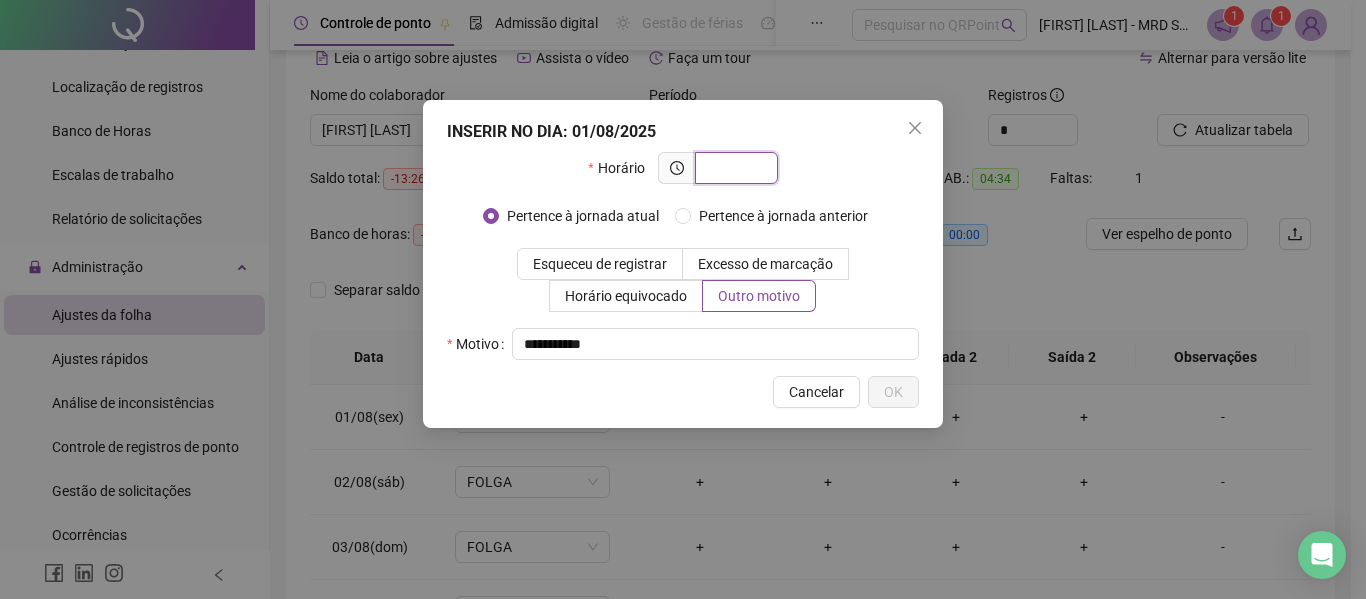 click at bounding box center [734, 168] 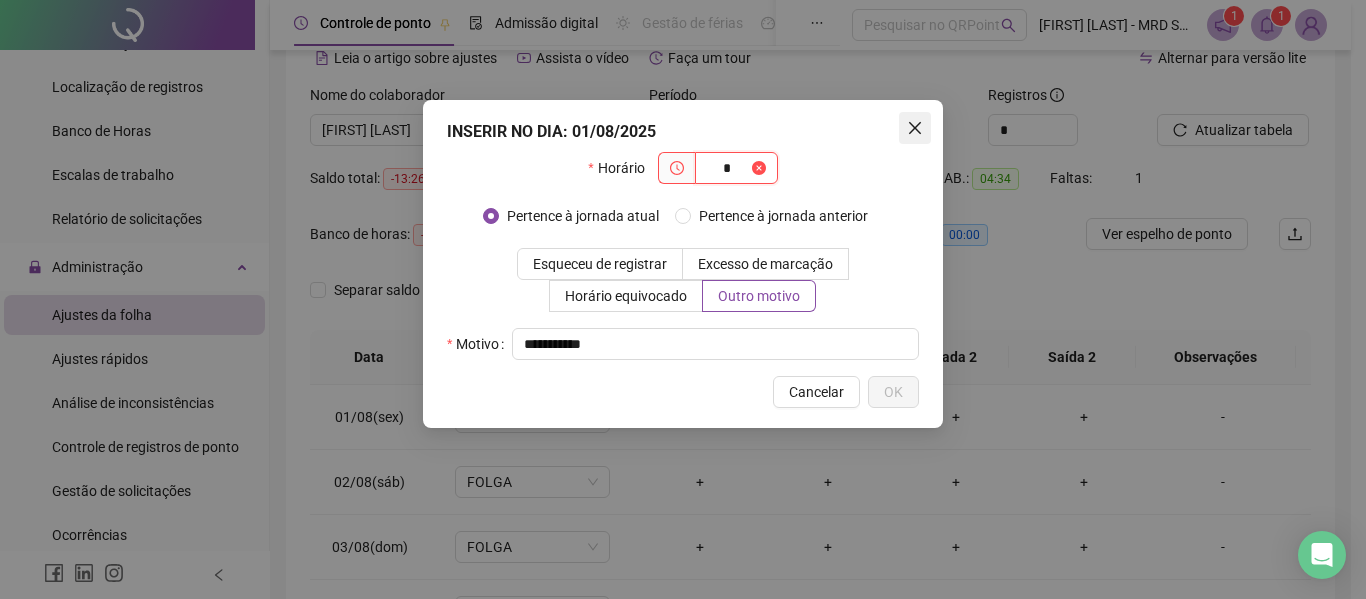 type on "*" 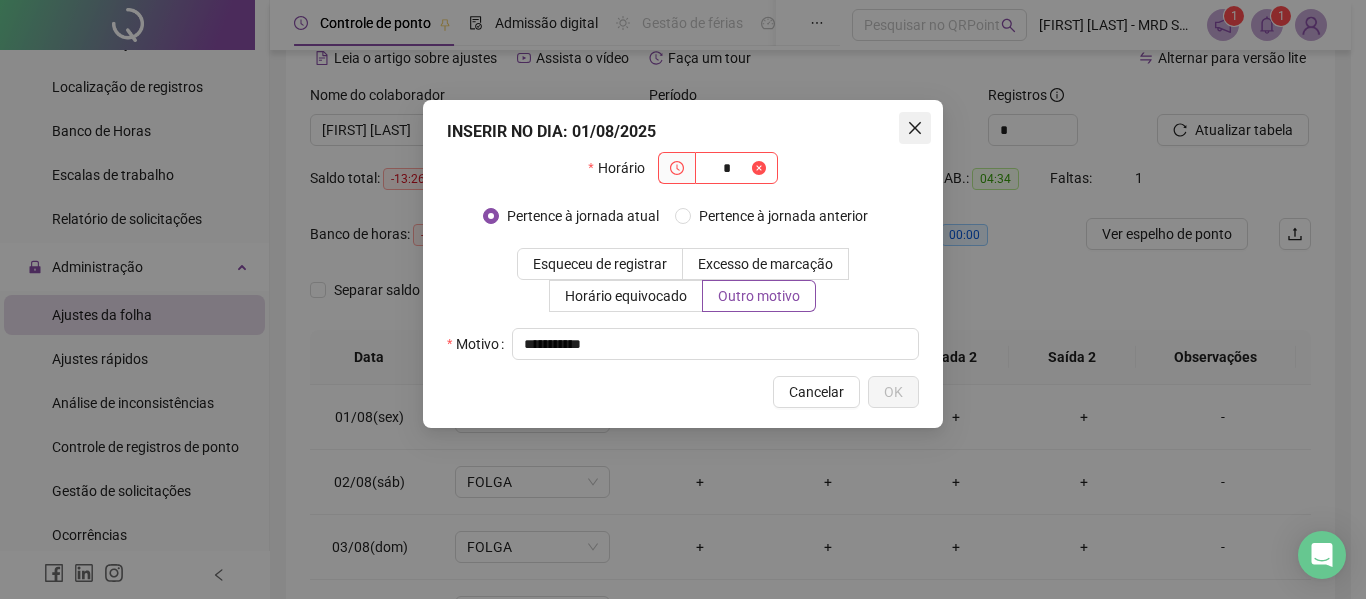 click at bounding box center (915, 128) 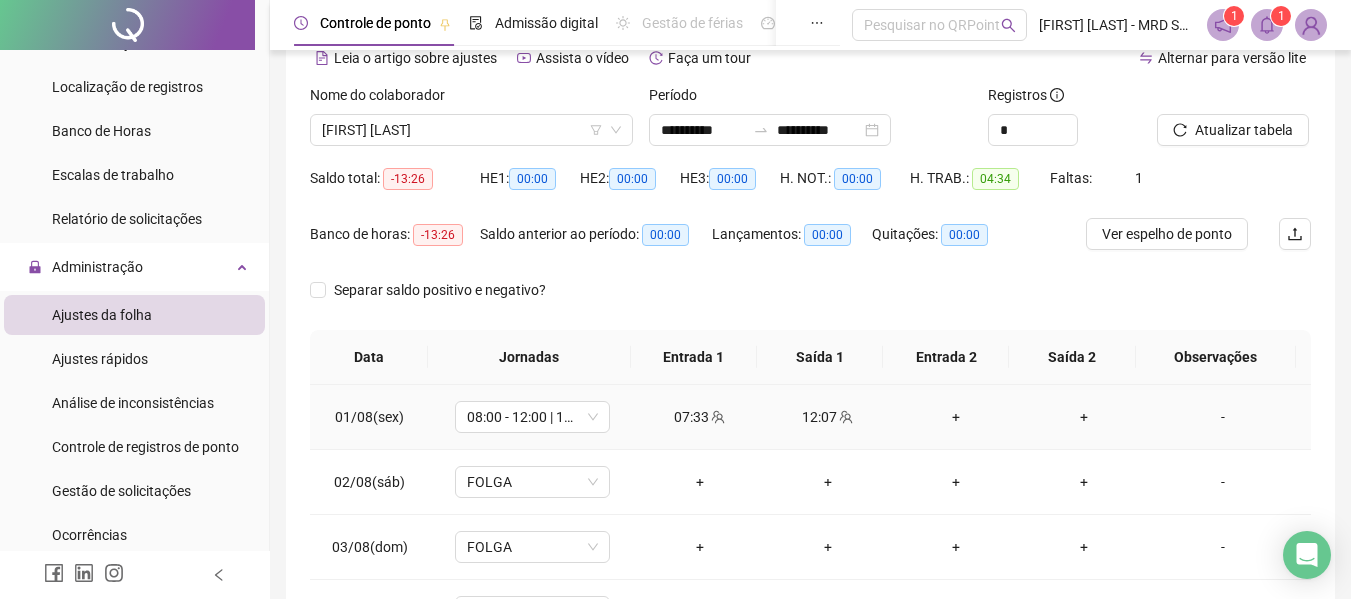 click on "+" at bounding box center [956, 417] 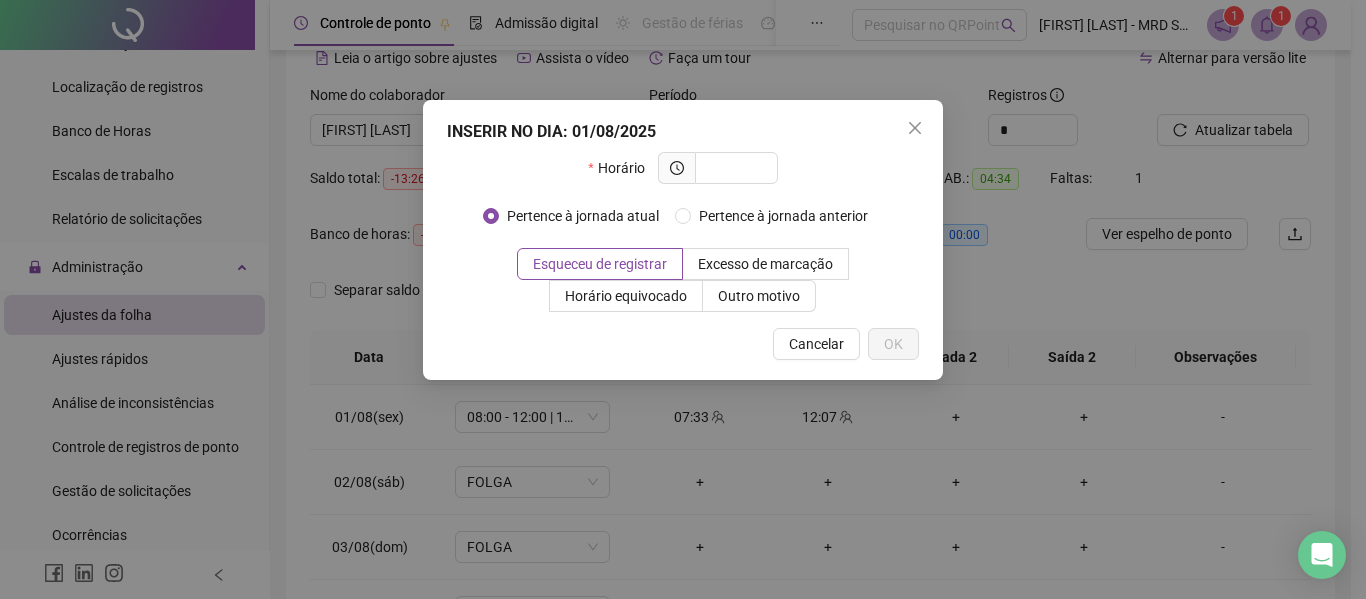 click 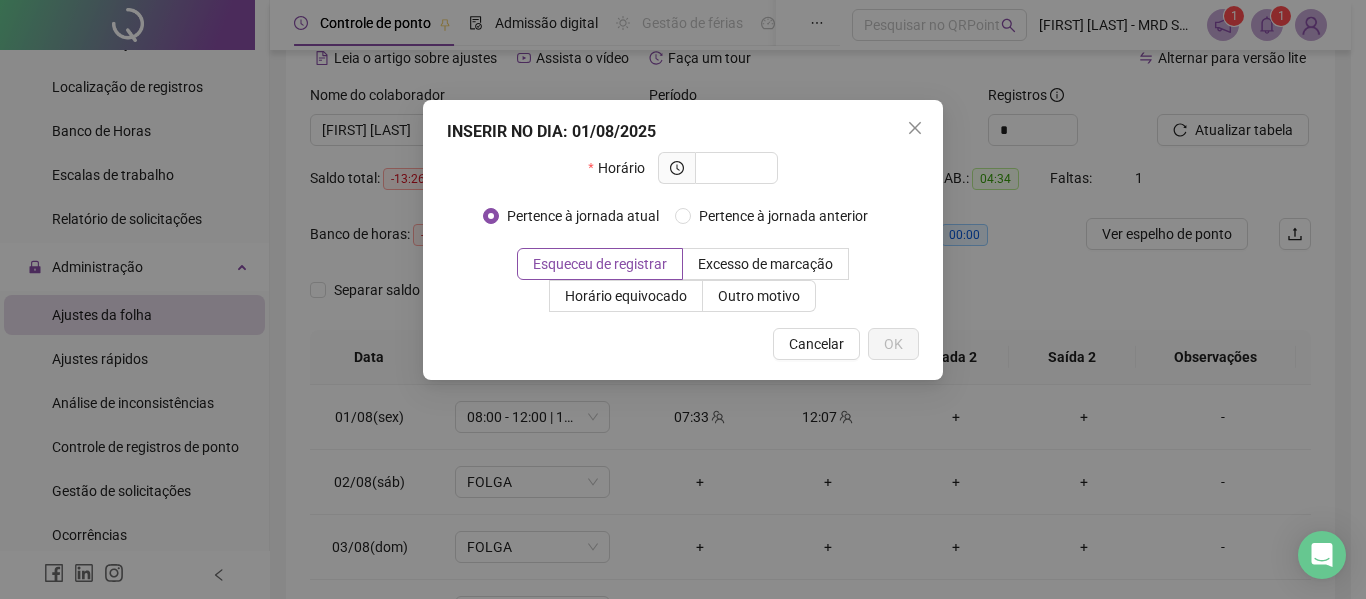 click 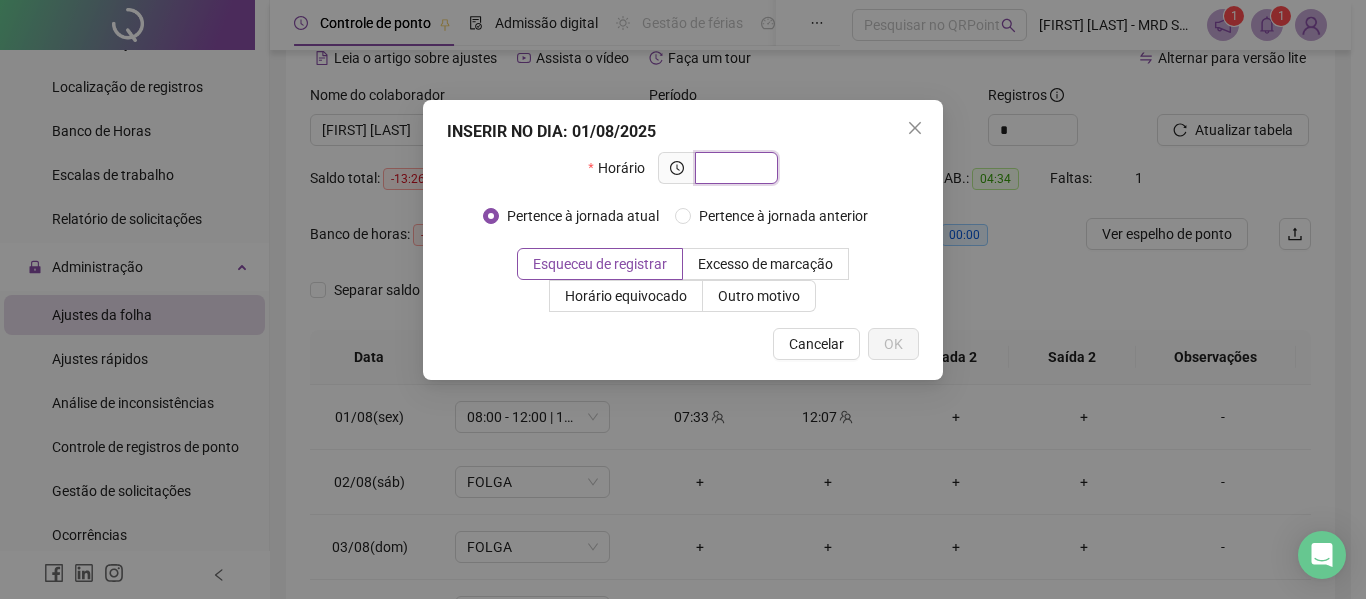 click at bounding box center (734, 168) 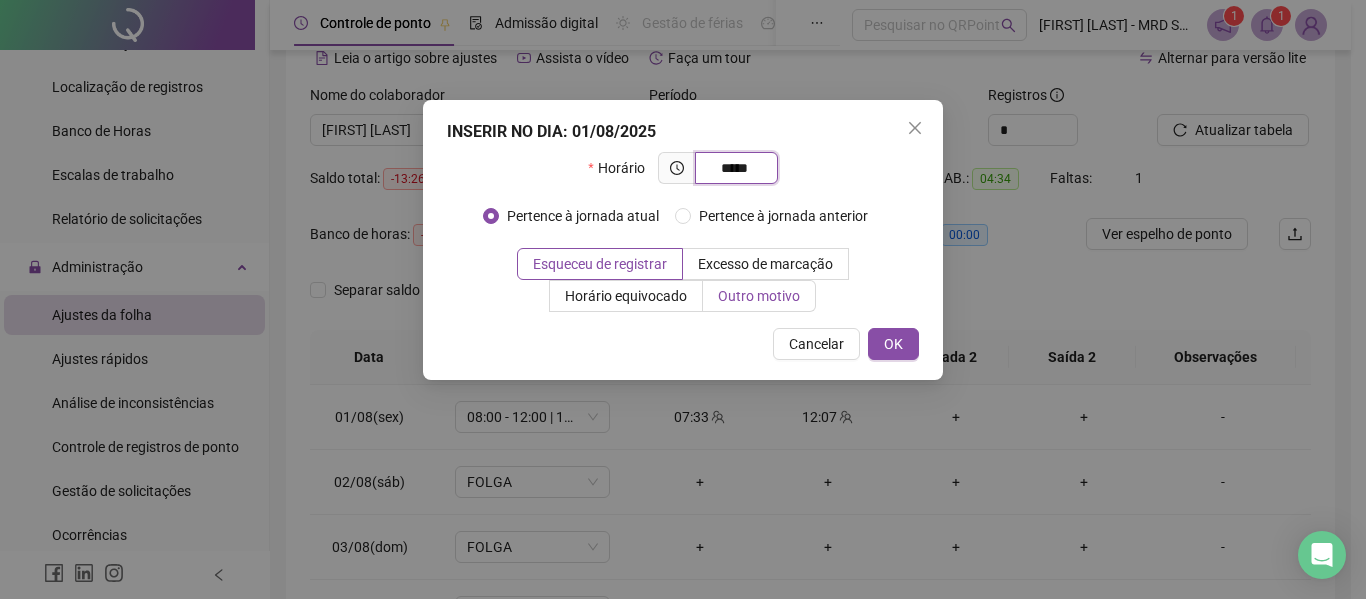type on "*****" 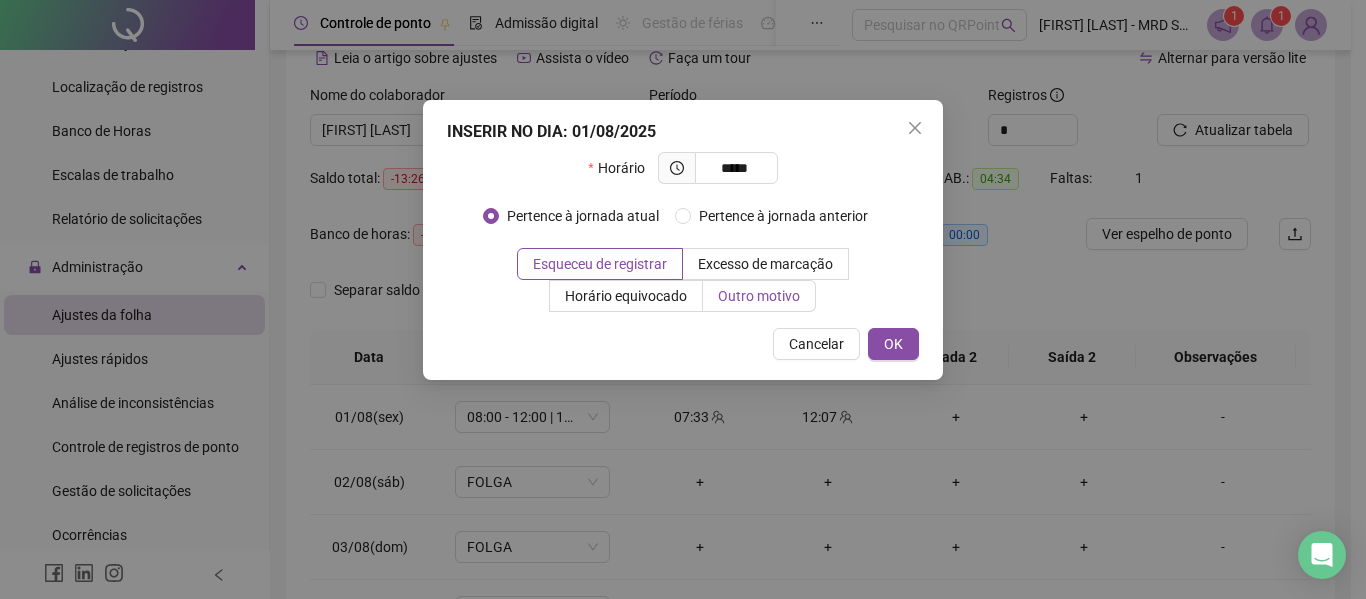 click on "Outro motivo" at bounding box center (759, 296) 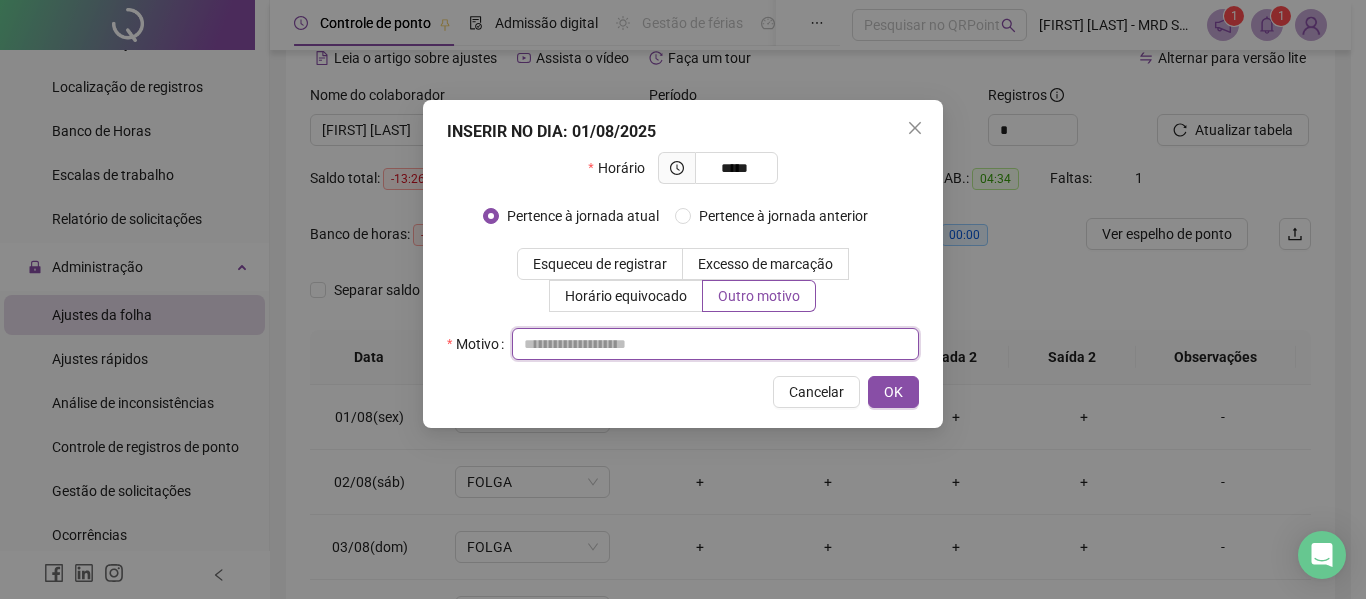 click at bounding box center (715, 344) 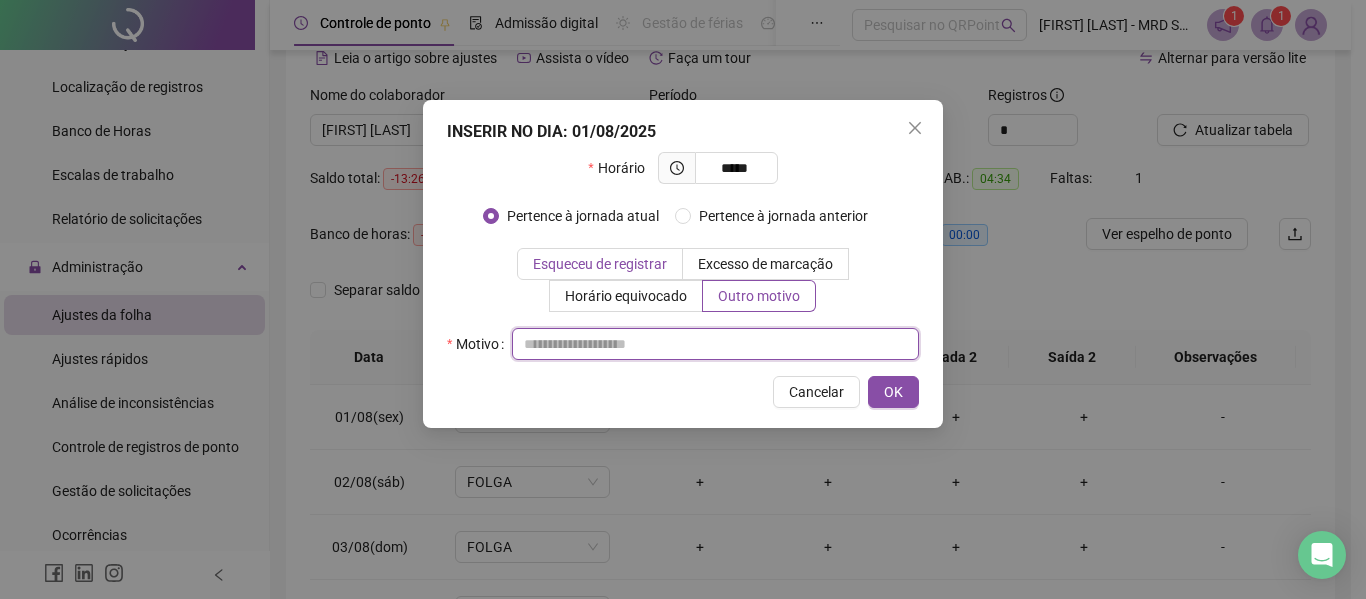 paste on "**********" 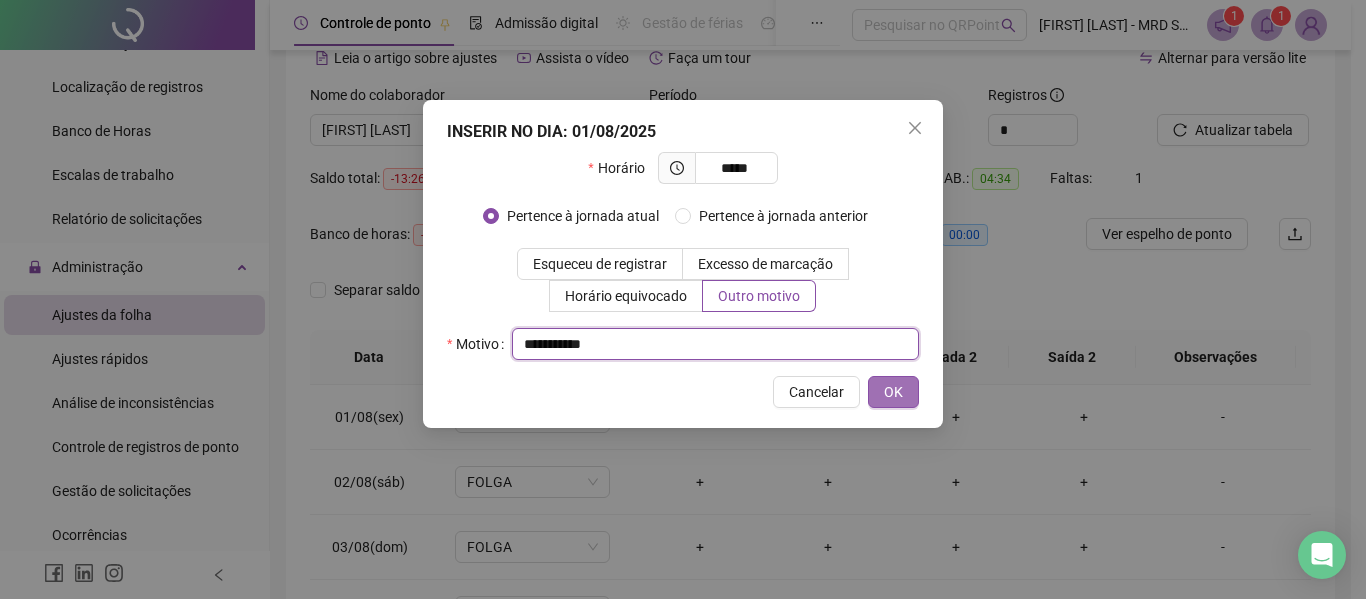 type on "**********" 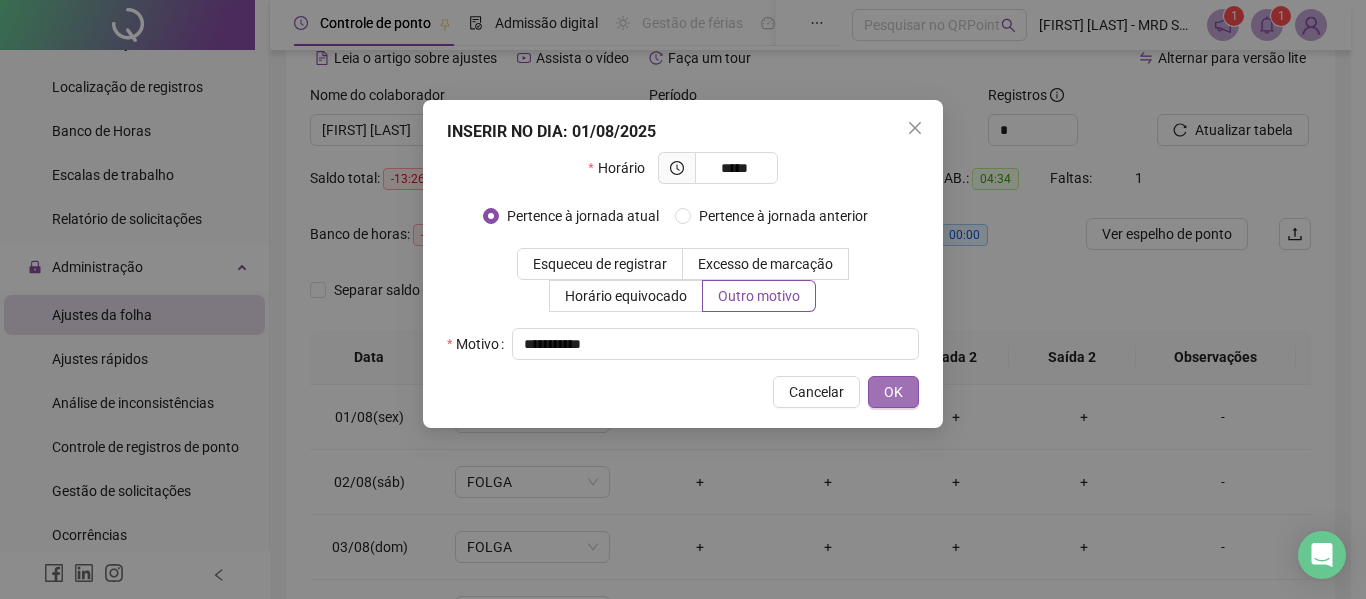 click on "OK" at bounding box center [893, 392] 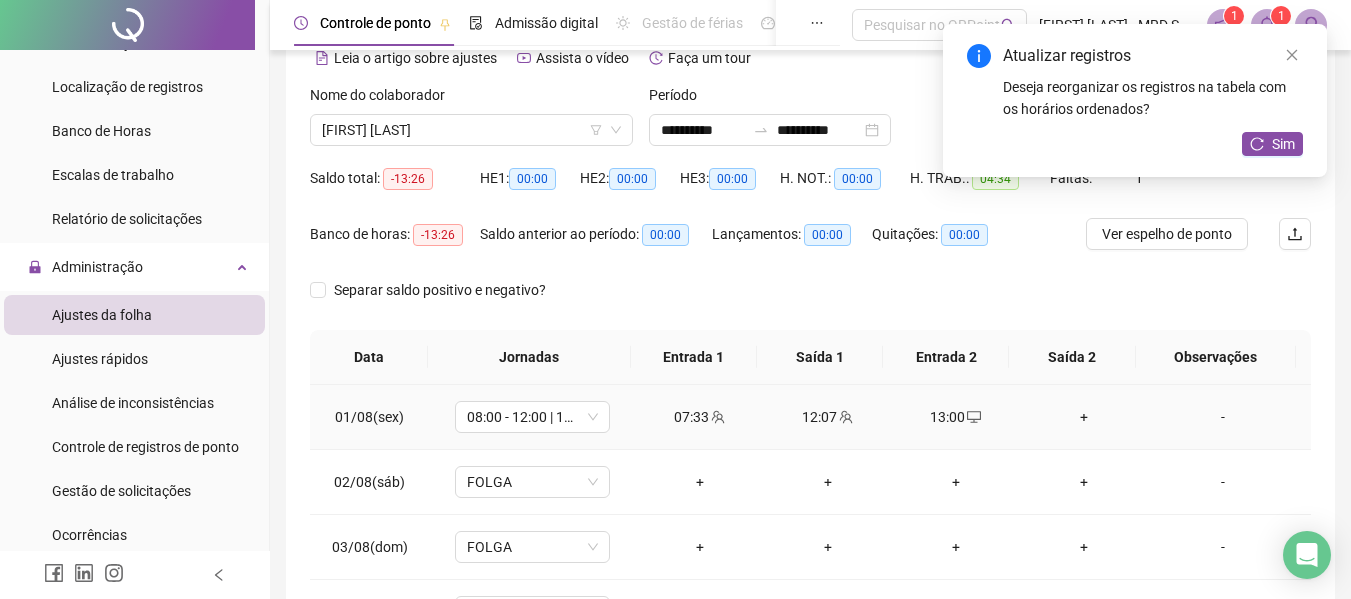 click on "+" at bounding box center (1084, 417) 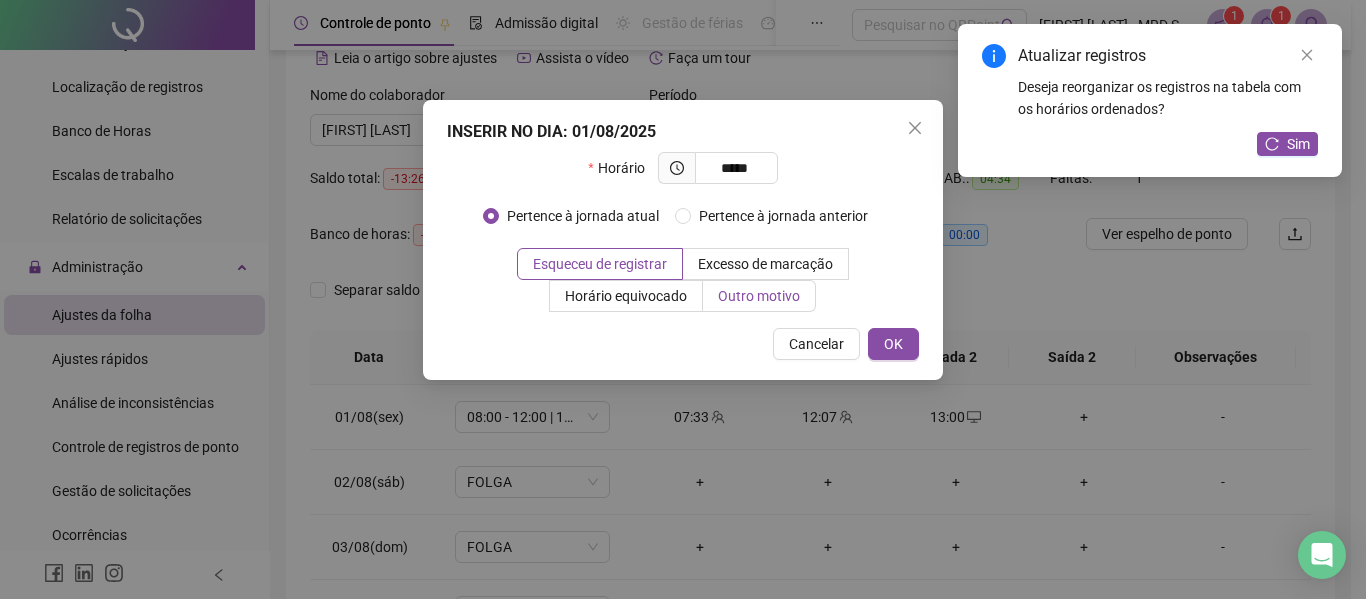 type on "*****" 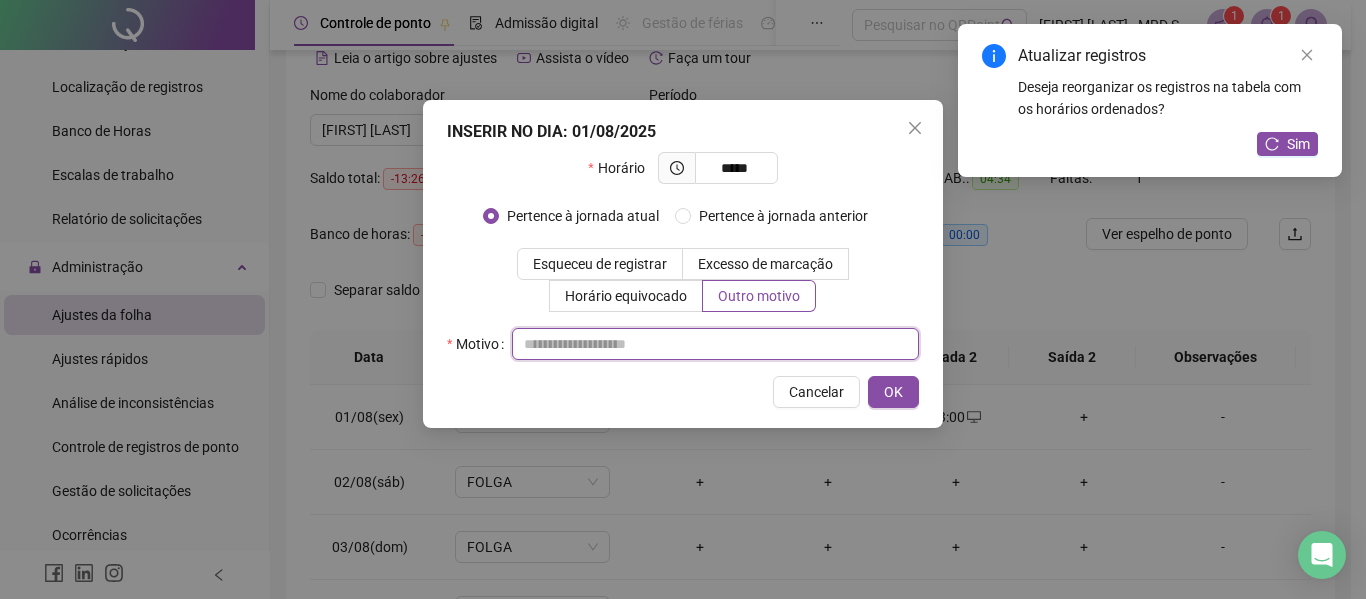click at bounding box center (715, 344) 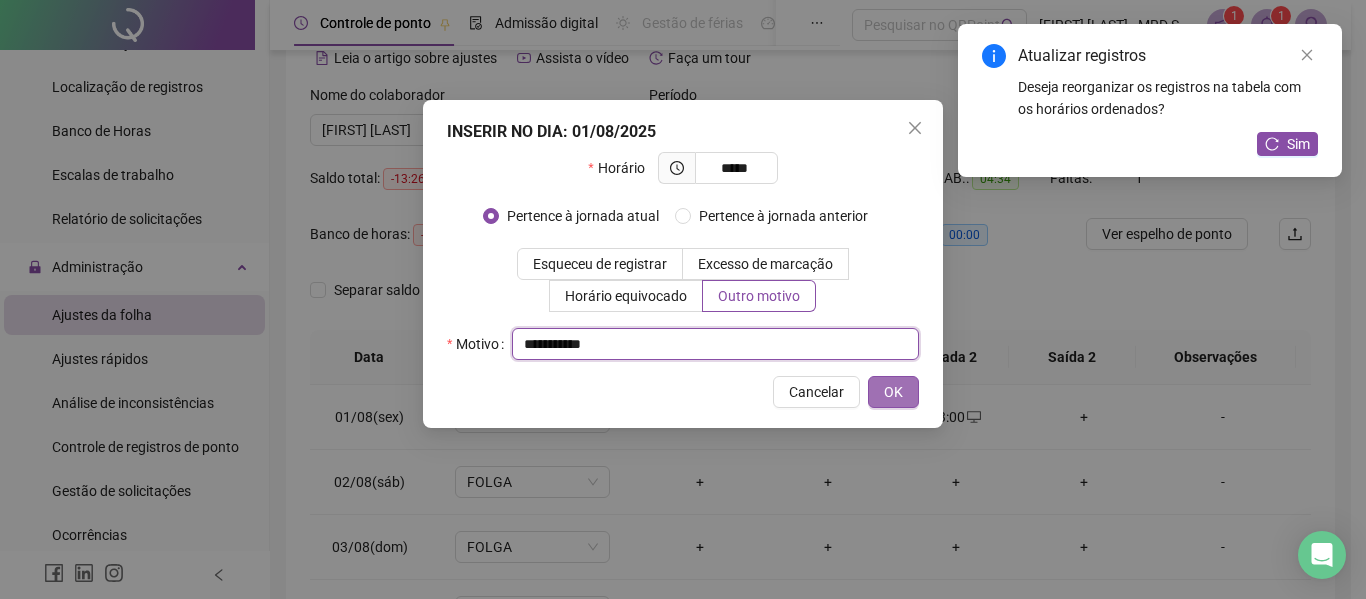 type on "**********" 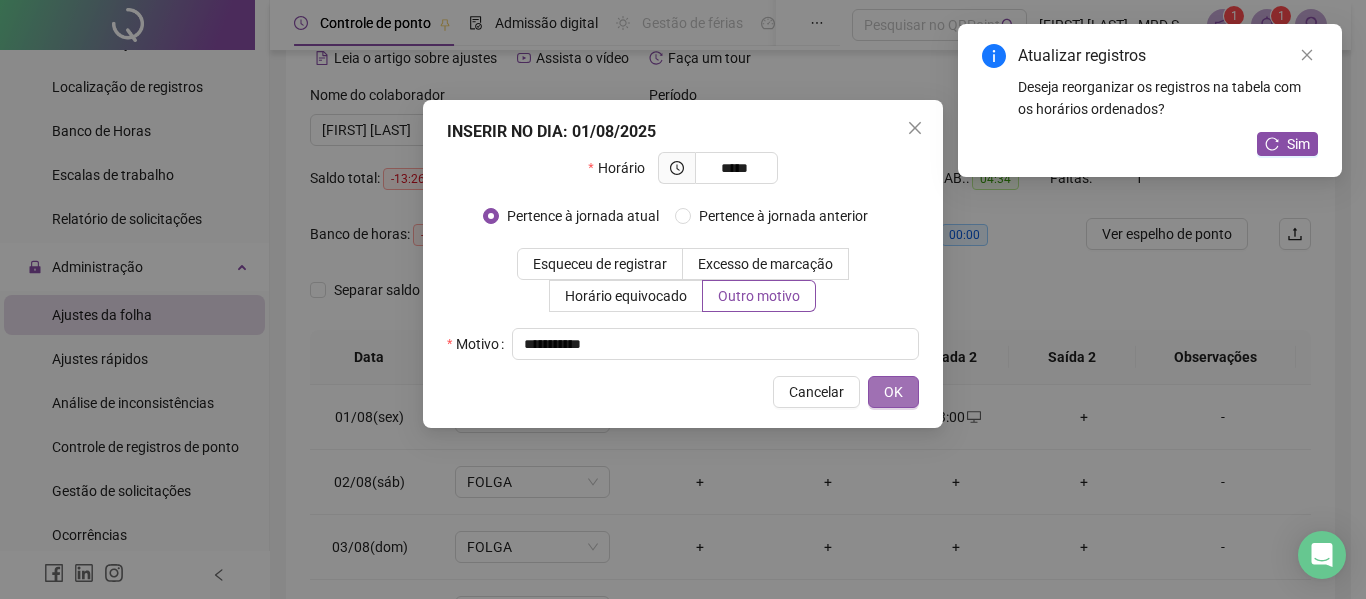 click on "OK" at bounding box center [893, 392] 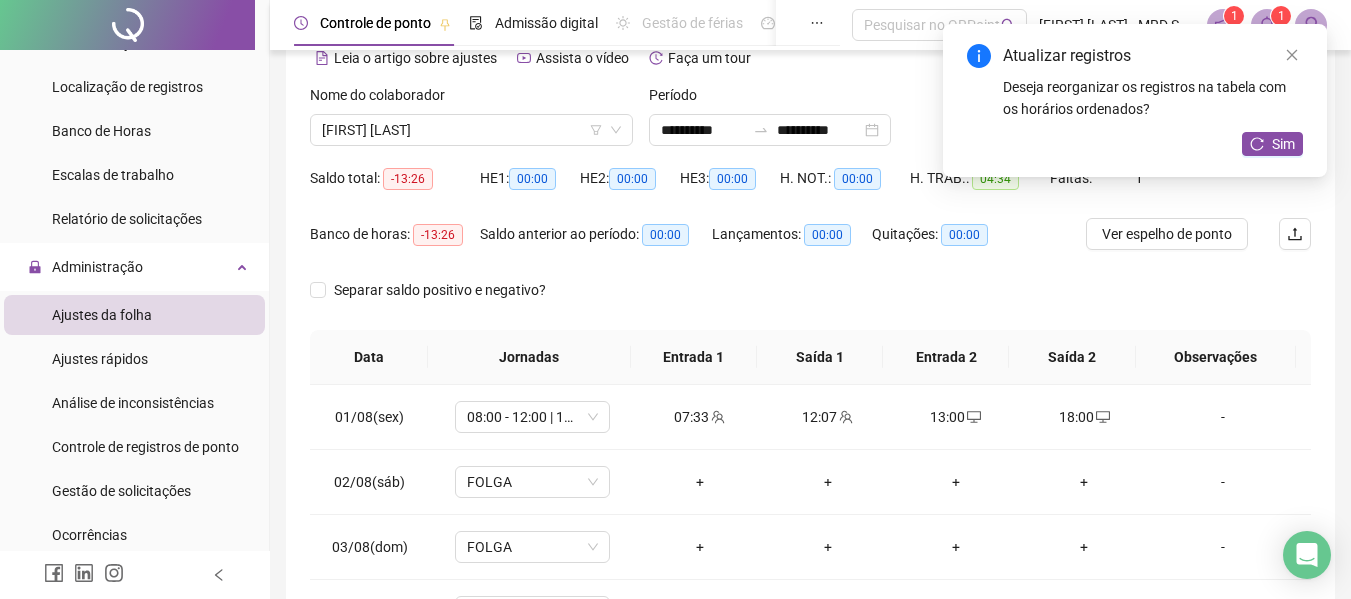 click on "Atualizar registros Deseja reorganizar os registros na tabela com os horários ordenados? Sim" at bounding box center [1135, 100] 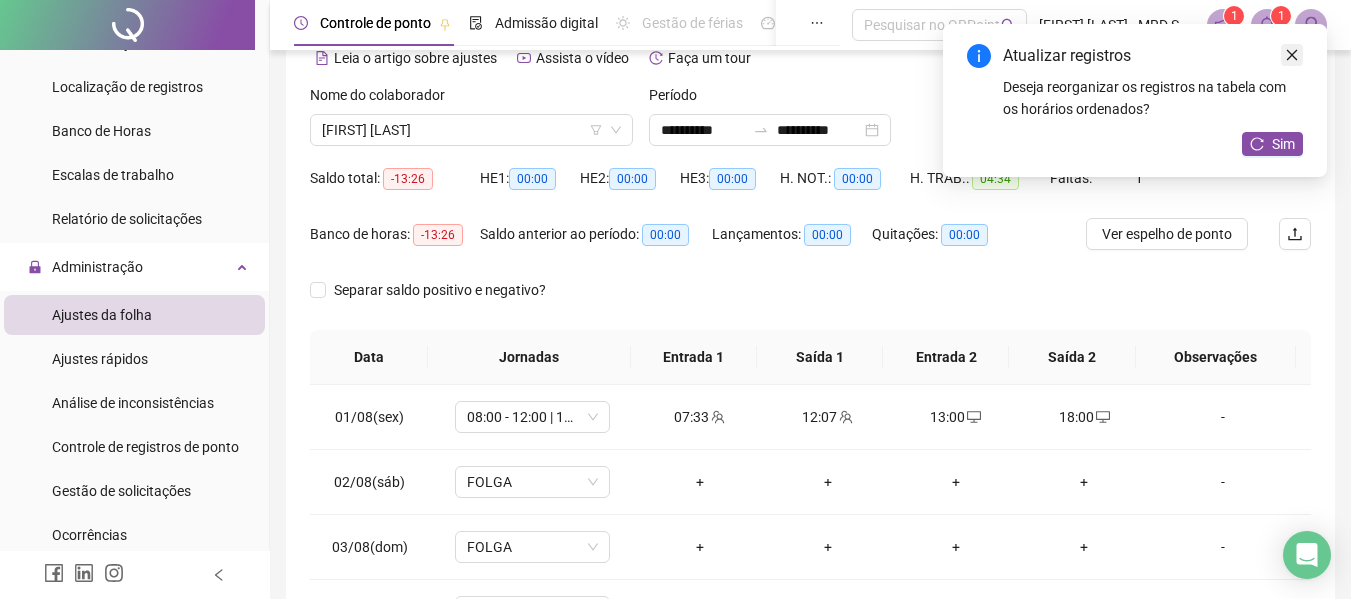 click at bounding box center (1292, 55) 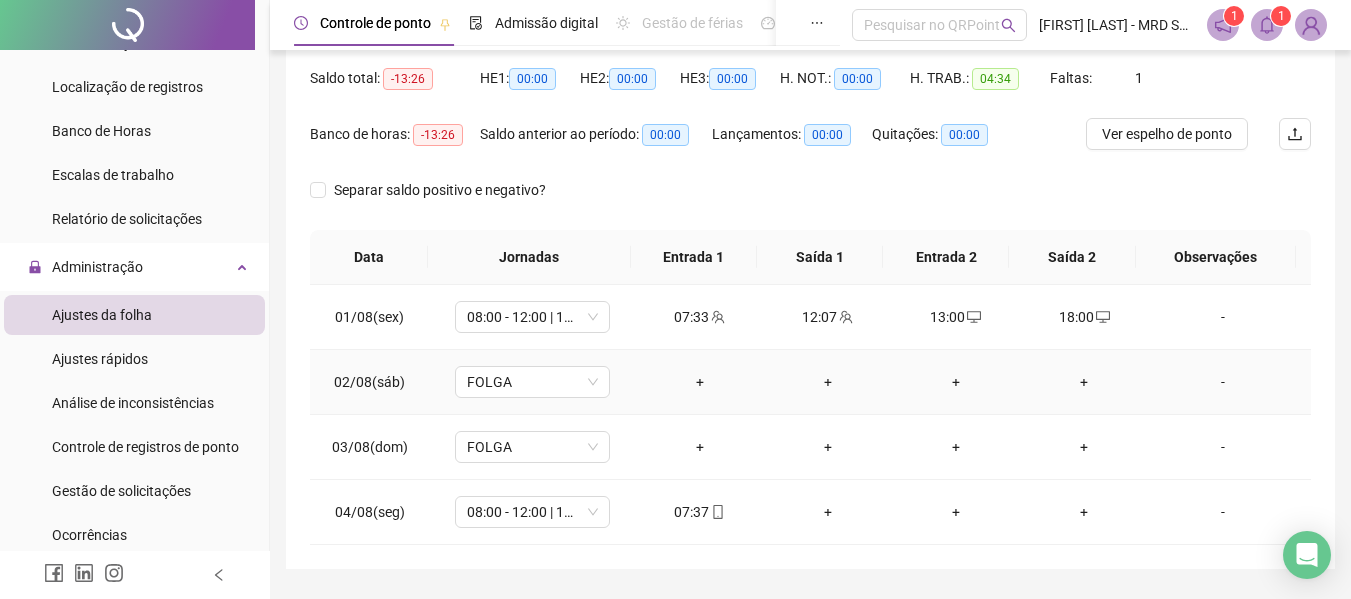 scroll, scrollTop: 256, scrollLeft: 0, axis: vertical 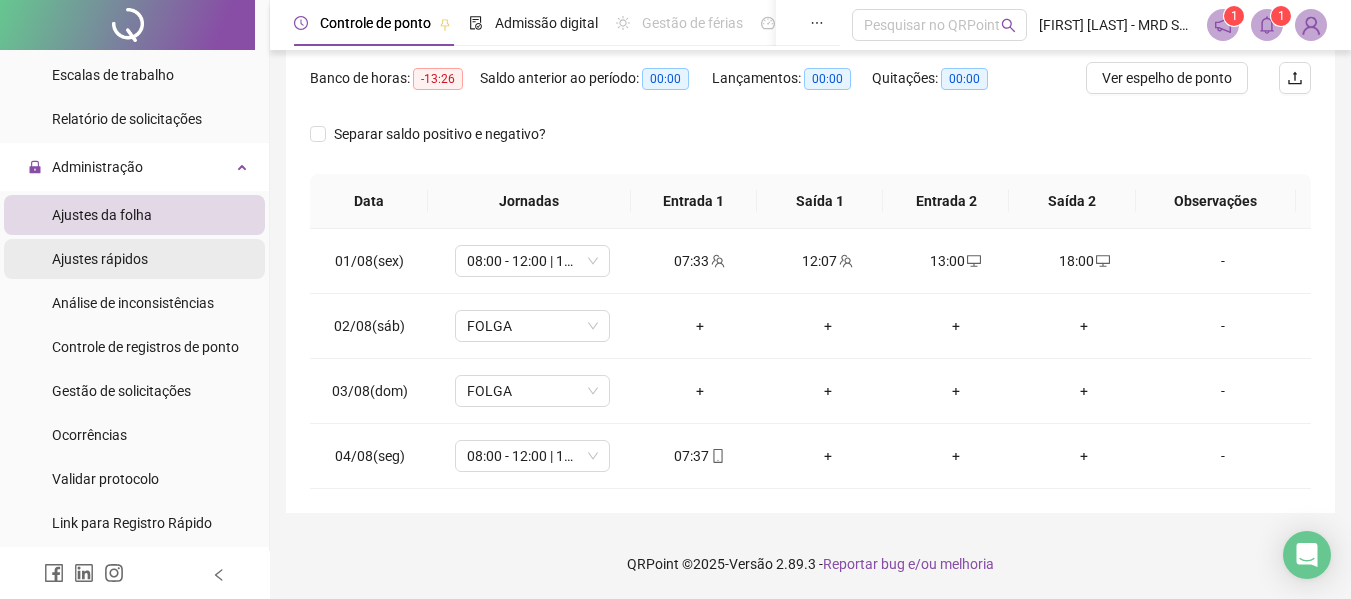 click on "Ajustes rápidos" at bounding box center (134, 259) 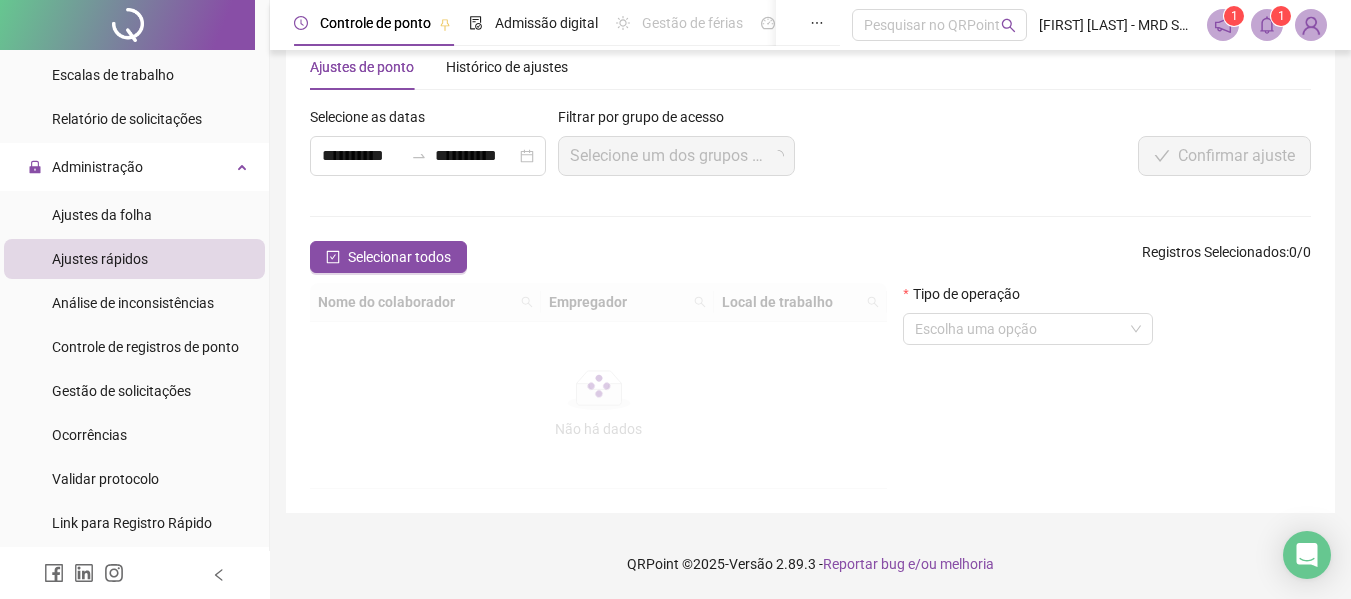 scroll, scrollTop: 57, scrollLeft: 0, axis: vertical 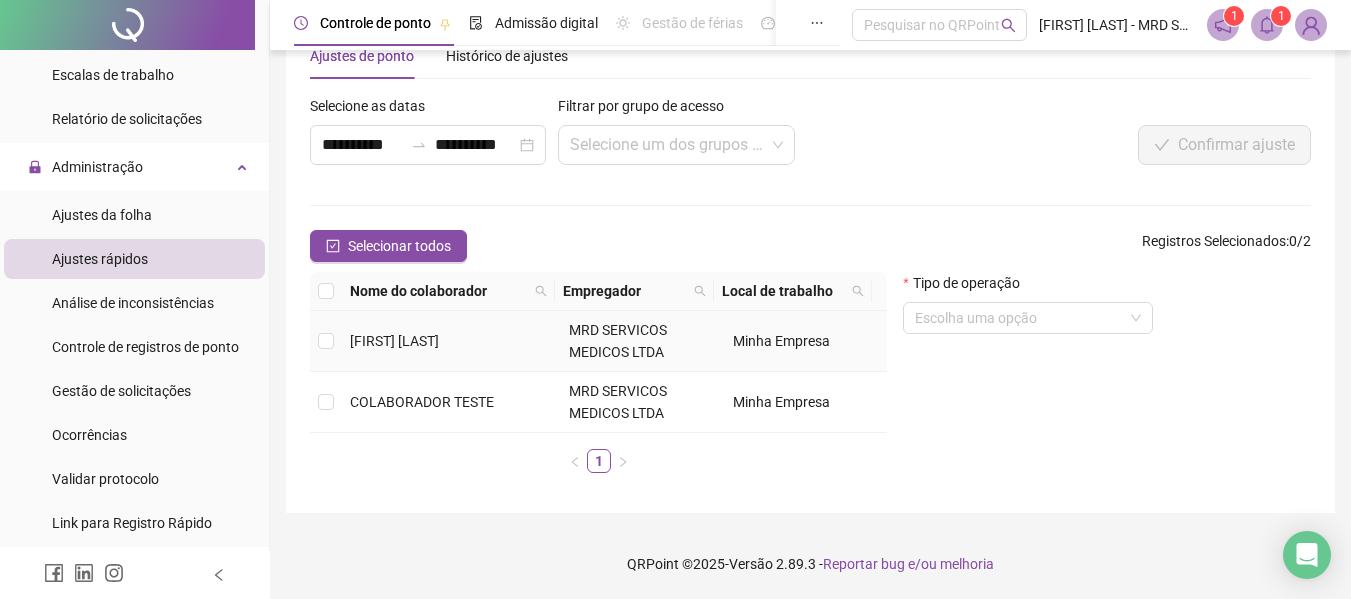click on "[FIRST] [LAST]" at bounding box center [451, 341] 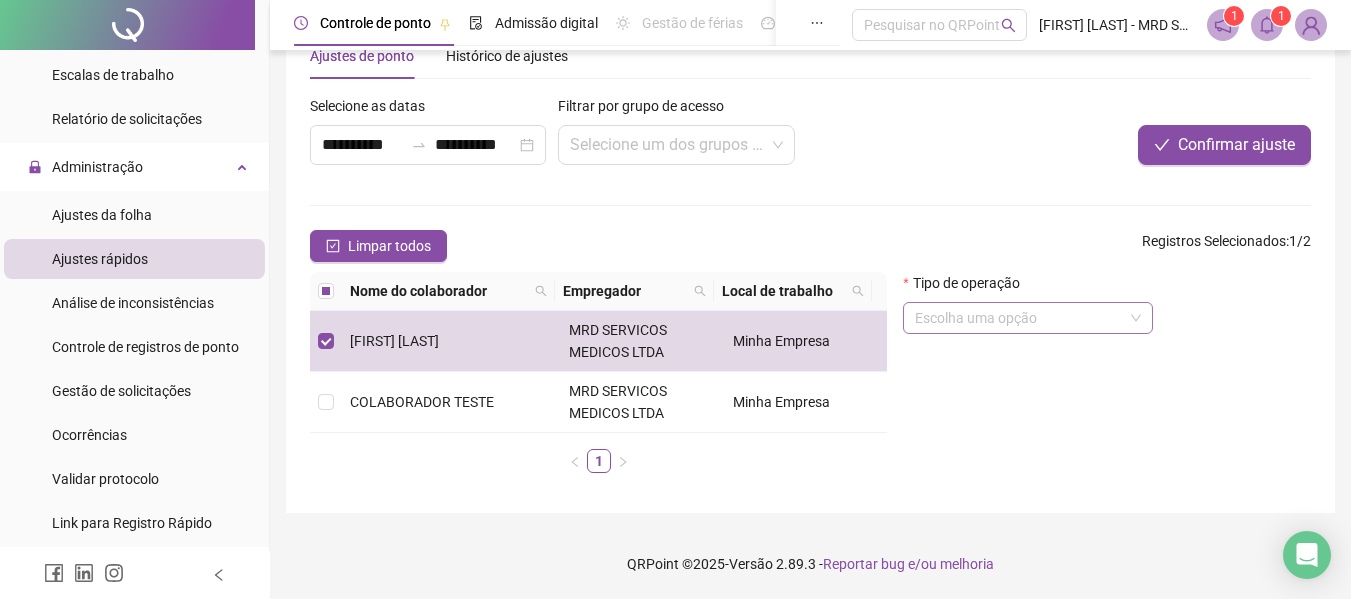 click at bounding box center (1019, 318) 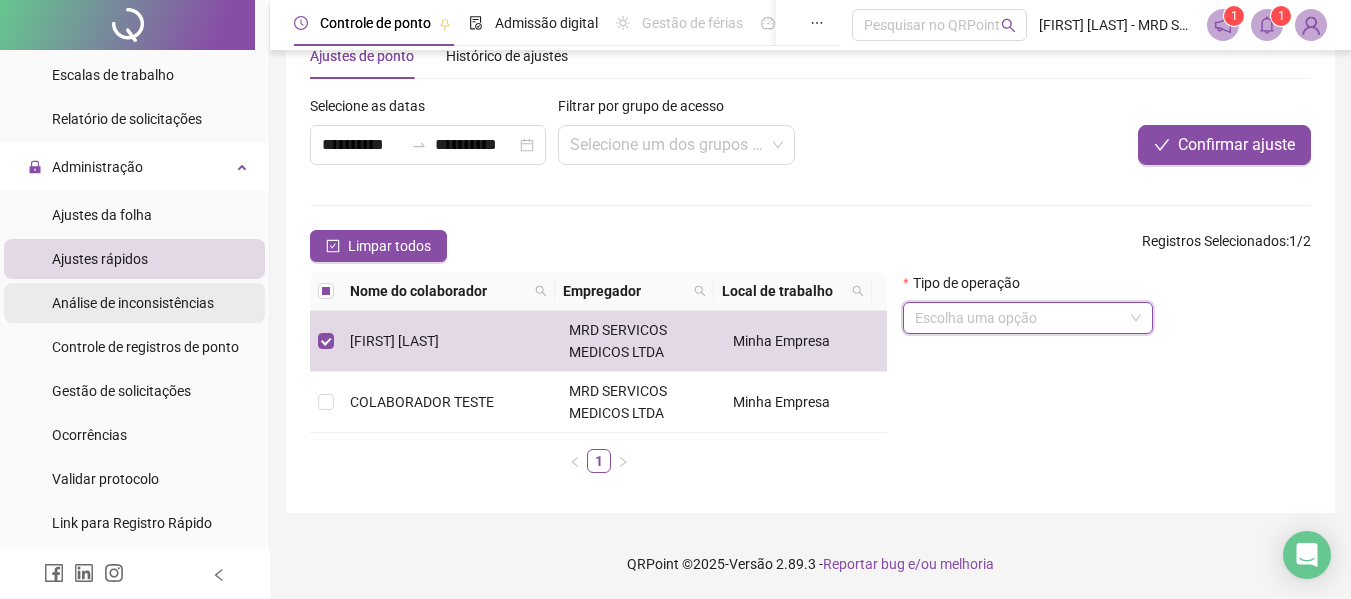 click on "Análise de inconsistências" at bounding box center [133, 303] 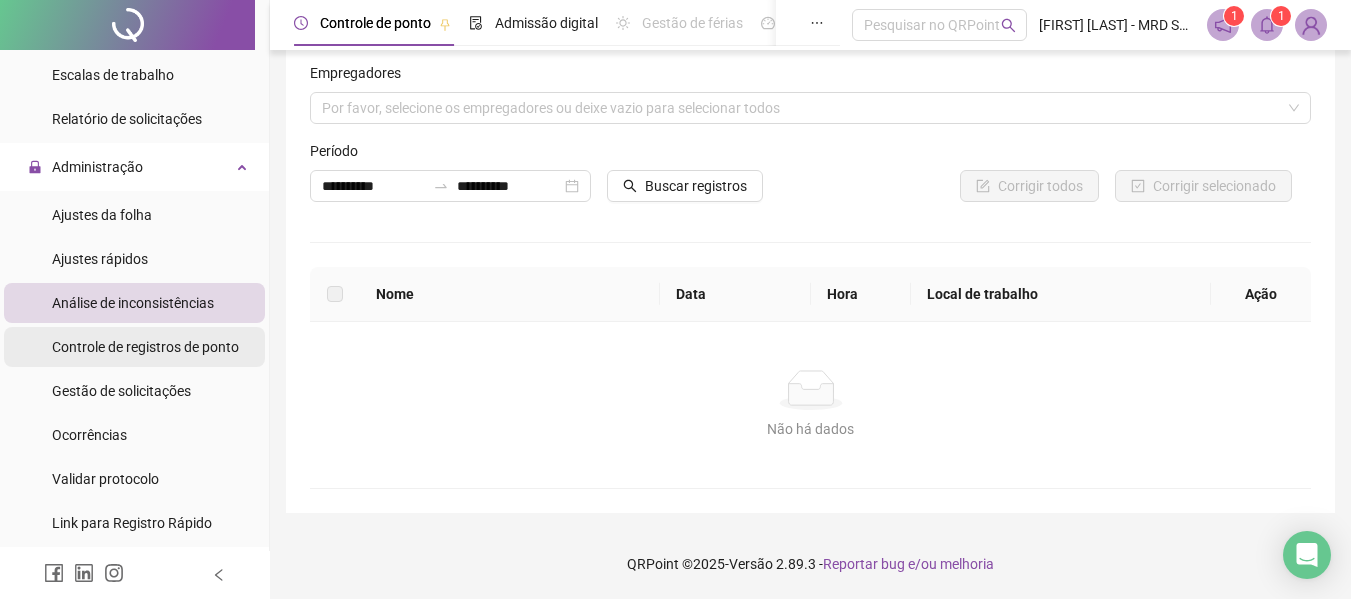scroll, scrollTop: 28, scrollLeft: 0, axis: vertical 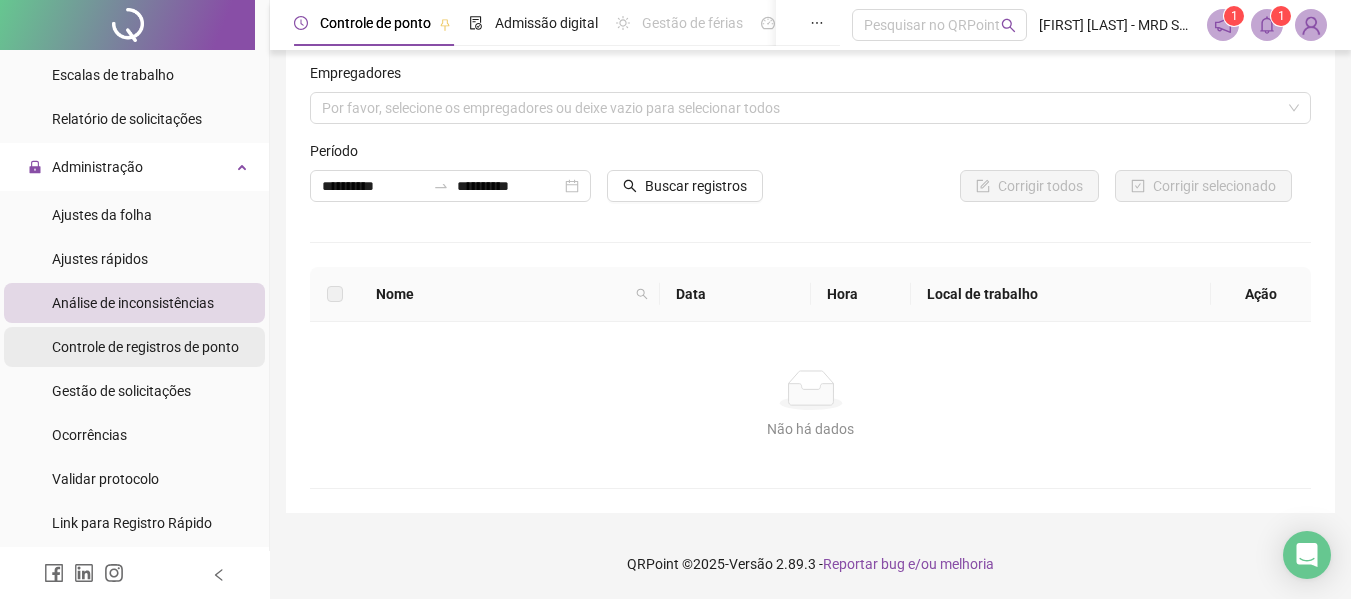 click on "Controle de registros de ponto" at bounding box center (145, 347) 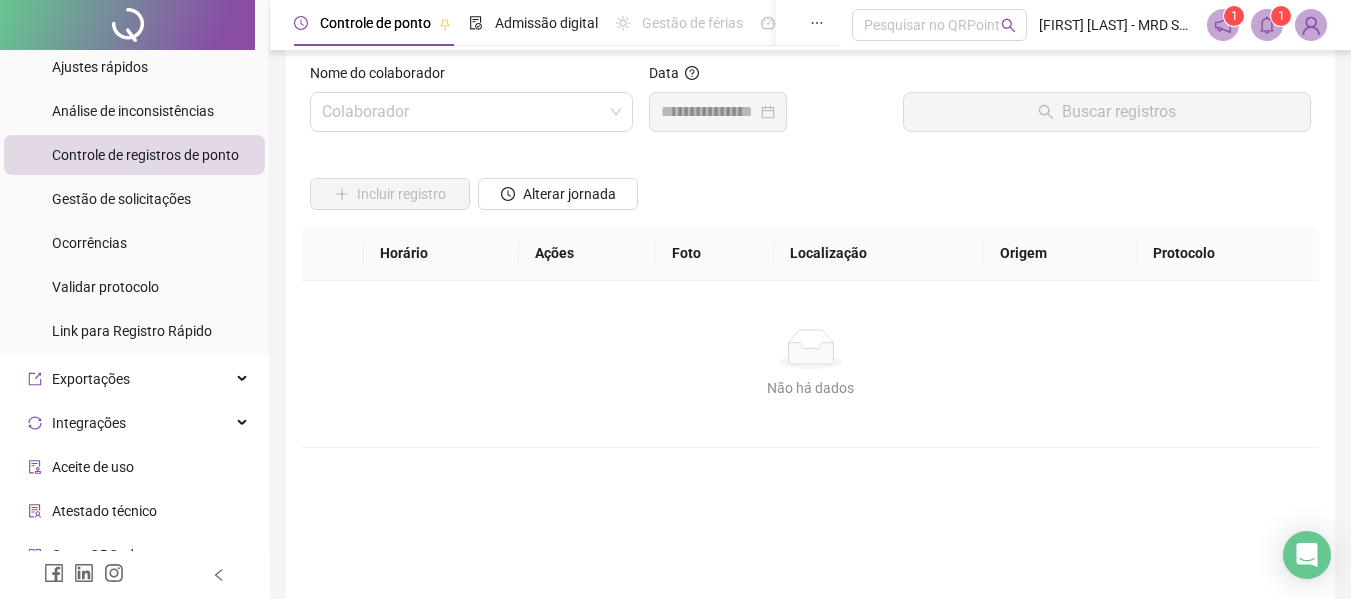 scroll, scrollTop: 643, scrollLeft: 0, axis: vertical 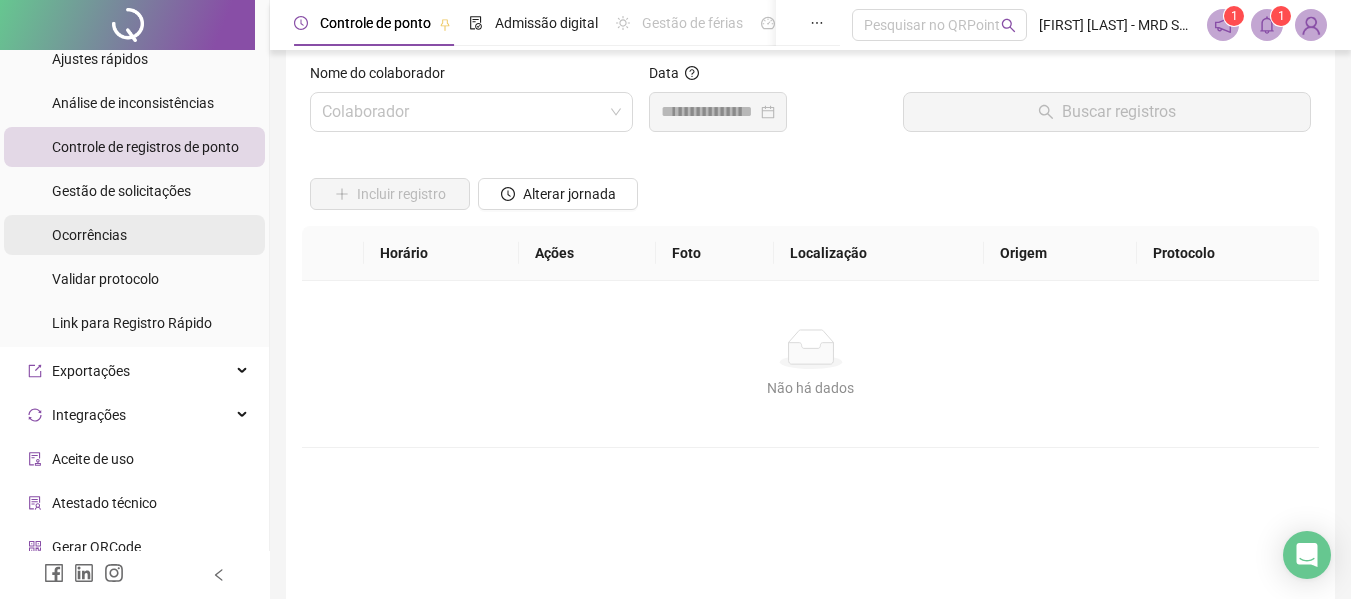 click on "Ocorrências" at bounding box center (89, 235) 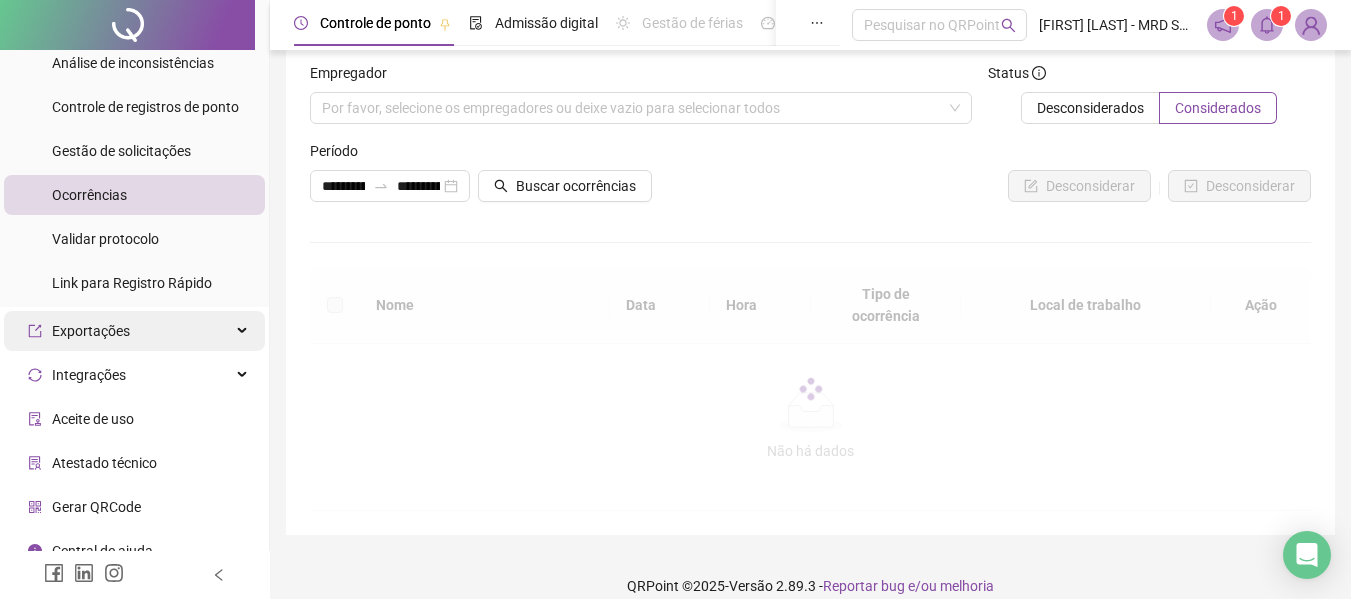 scroll, scrollTop: 703, scrollLeft: 0, axis: vertical 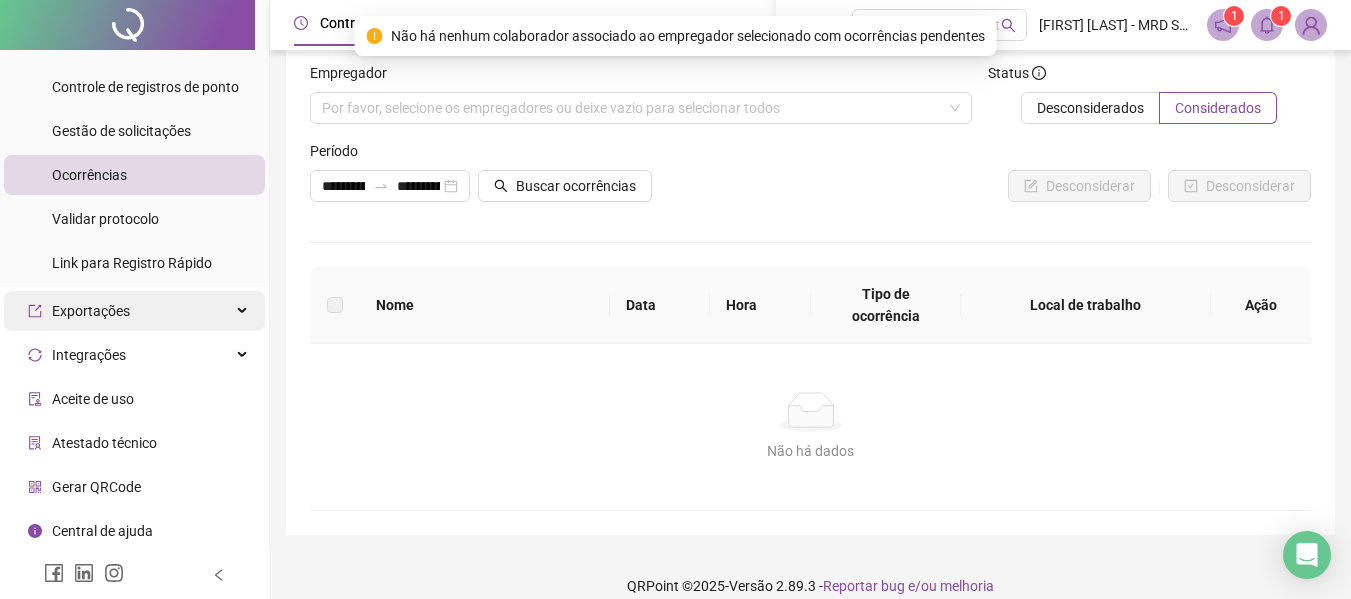 click on "Exportações" at bounding box center [134, 311] 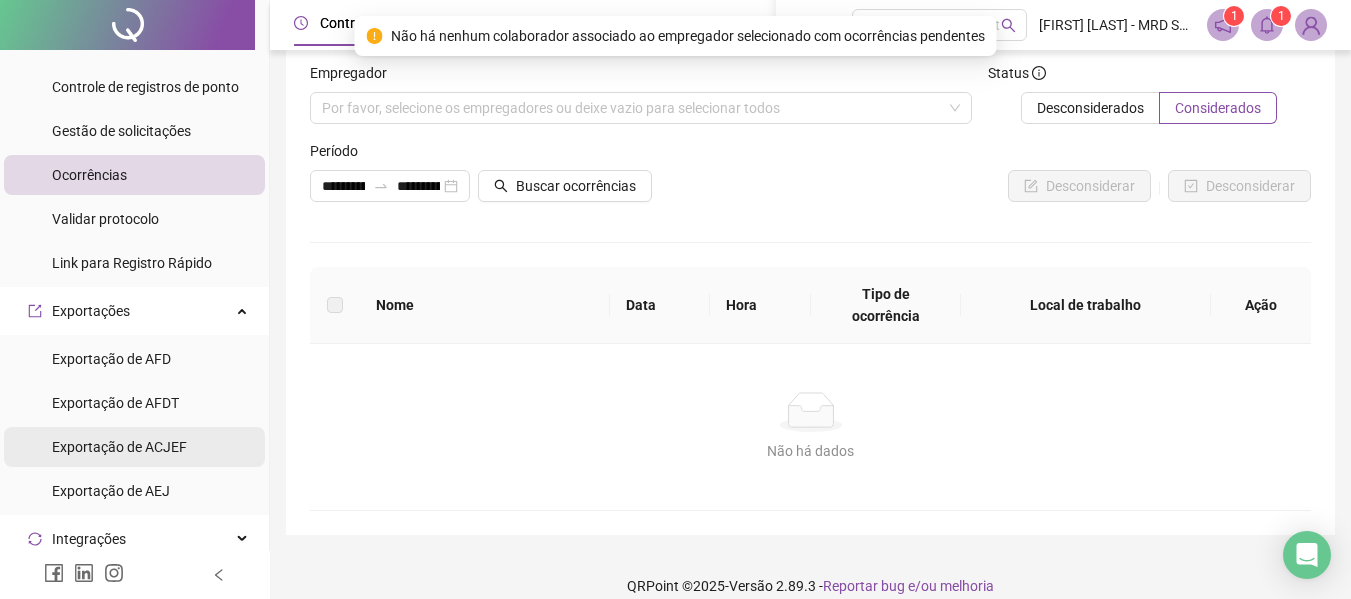 scroll, scrollTop: 887, scrollLeft: 0, axis: vertical 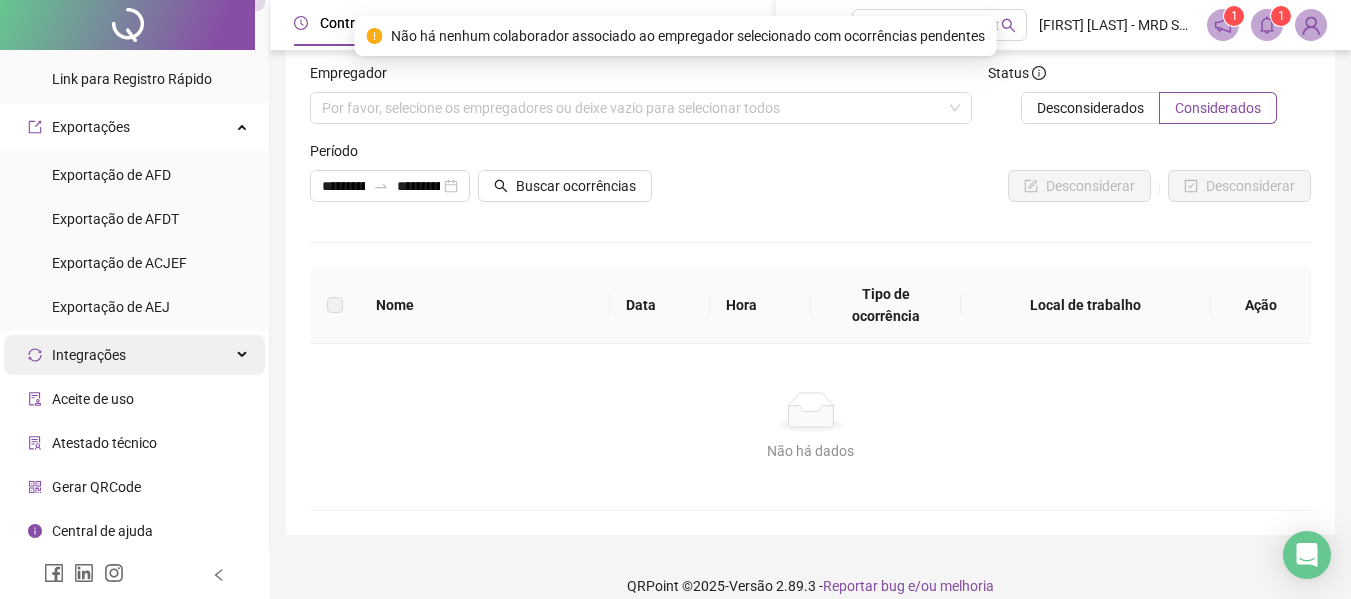 click on "Integrações" at bounding box center (134, 355) 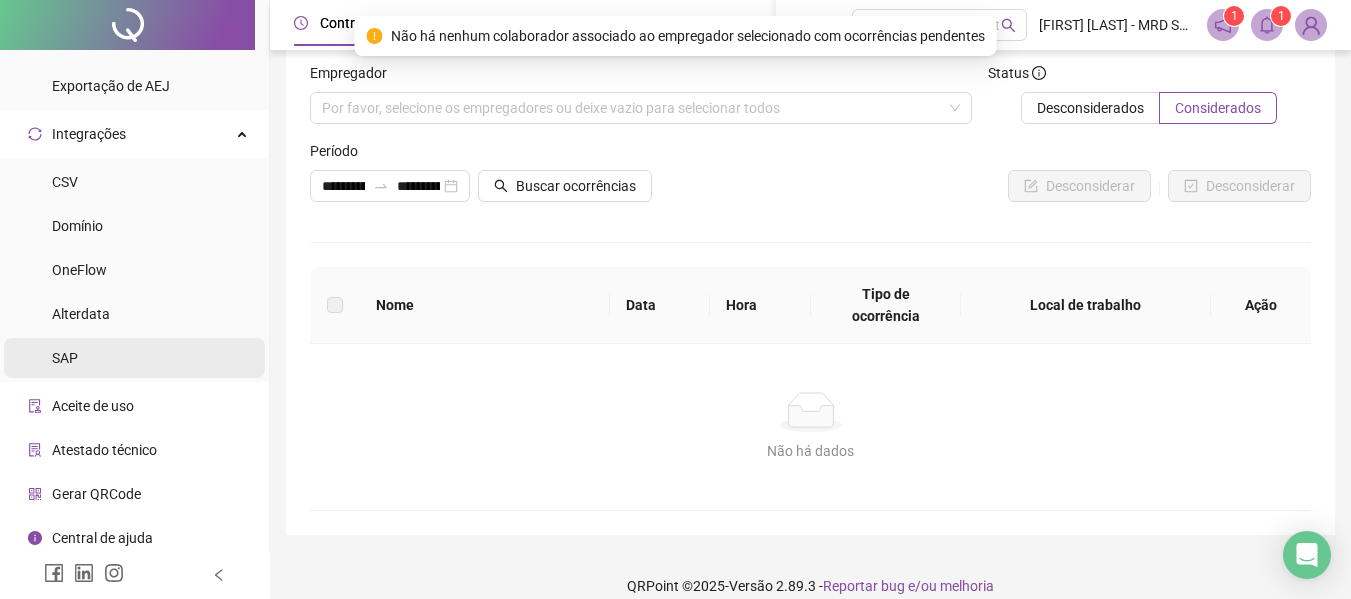 scroll, scrollTop: 1115, scrollLeft: 0, axis: vertical 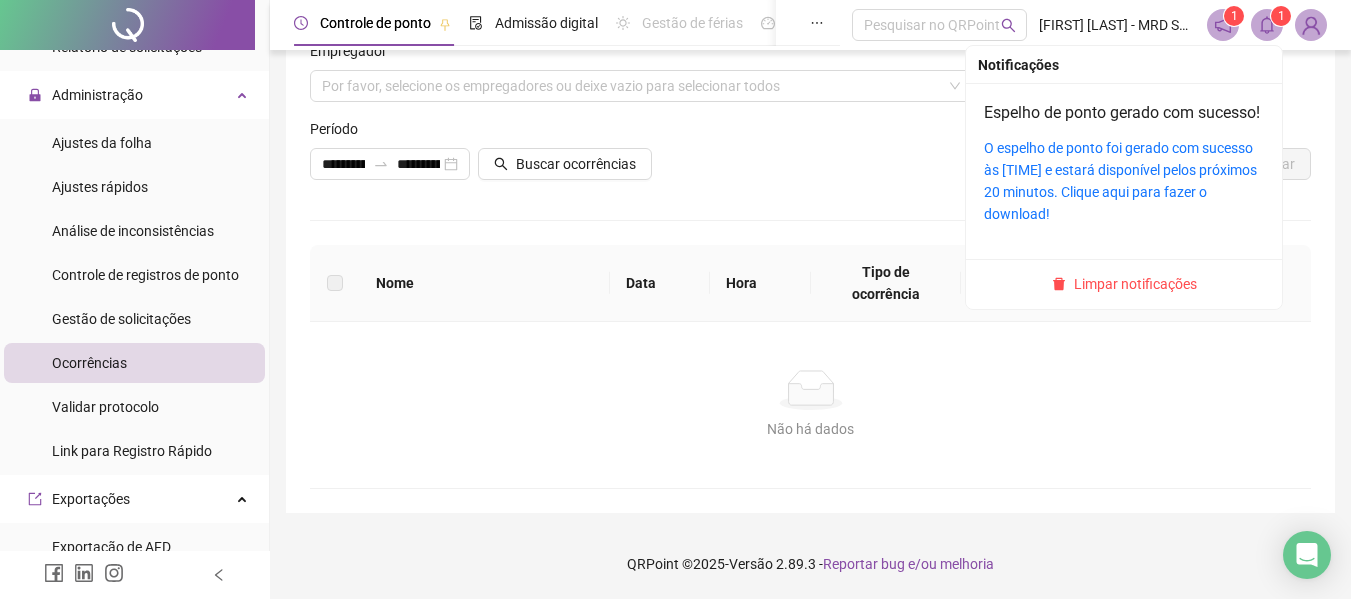 click 